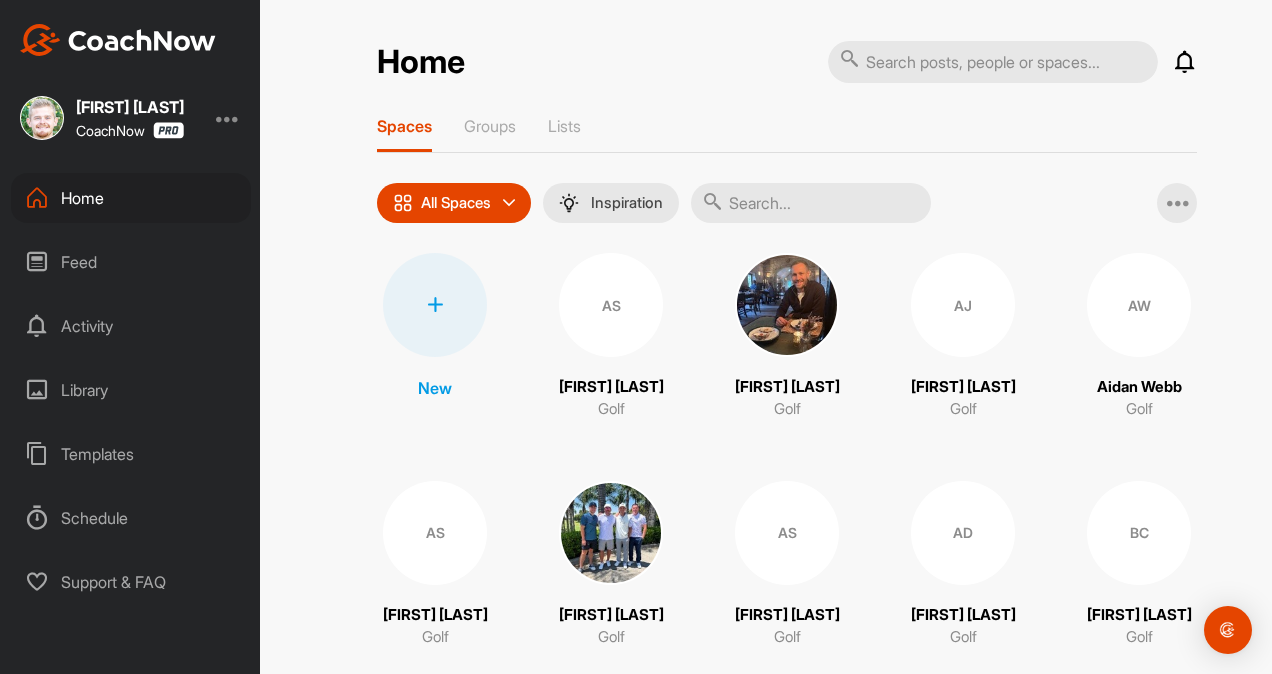 scroll, scrollTop: 0, scrollLeft: 0, axis: both 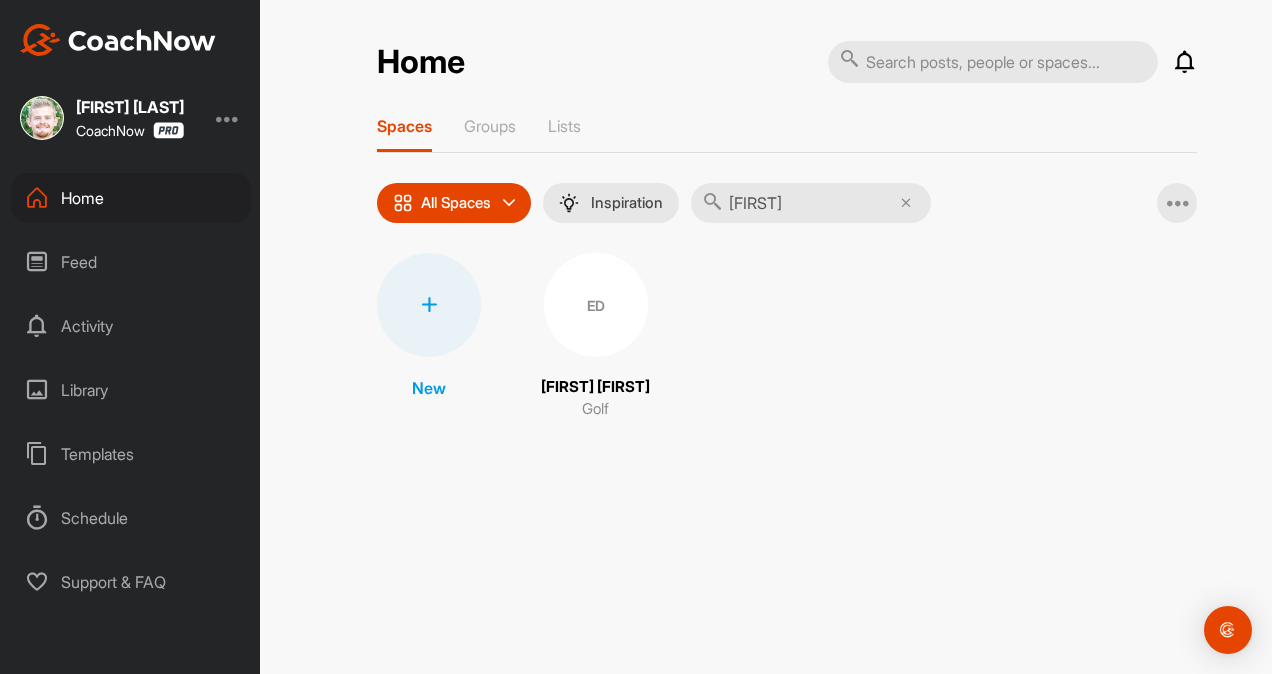 type on "[FIRST]" 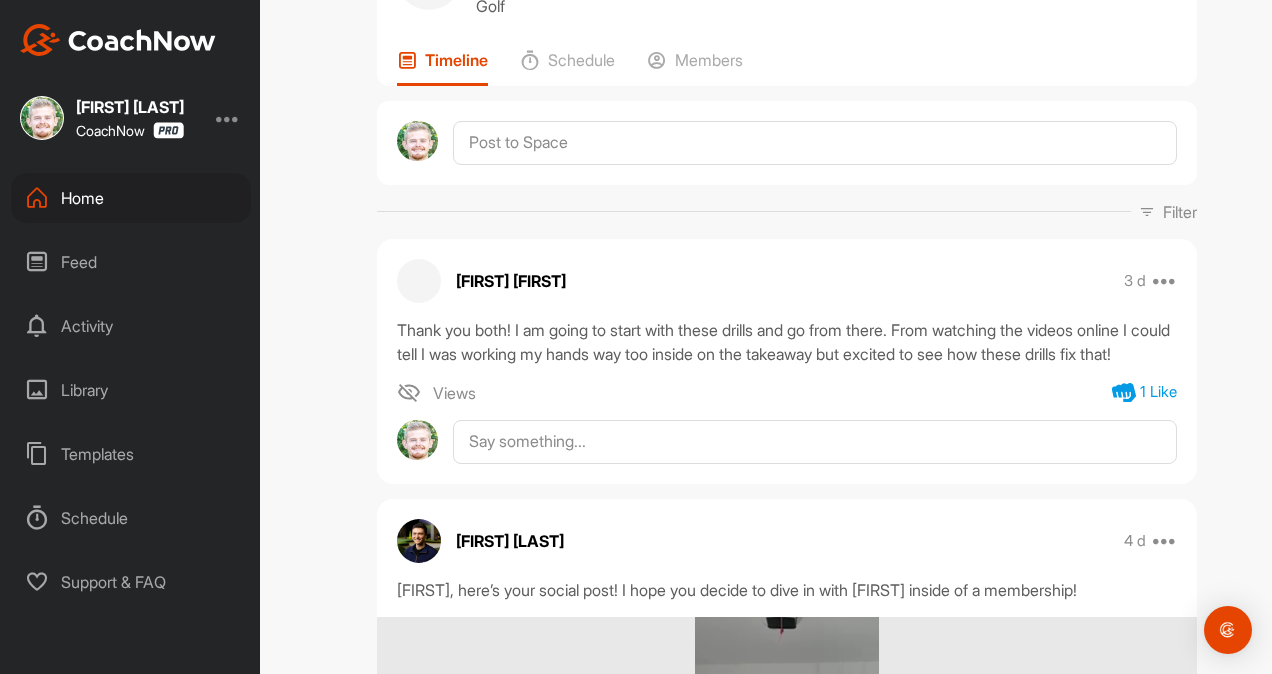 scroll, scrollTop: 119, scrollLeft: 0, axis: vertical 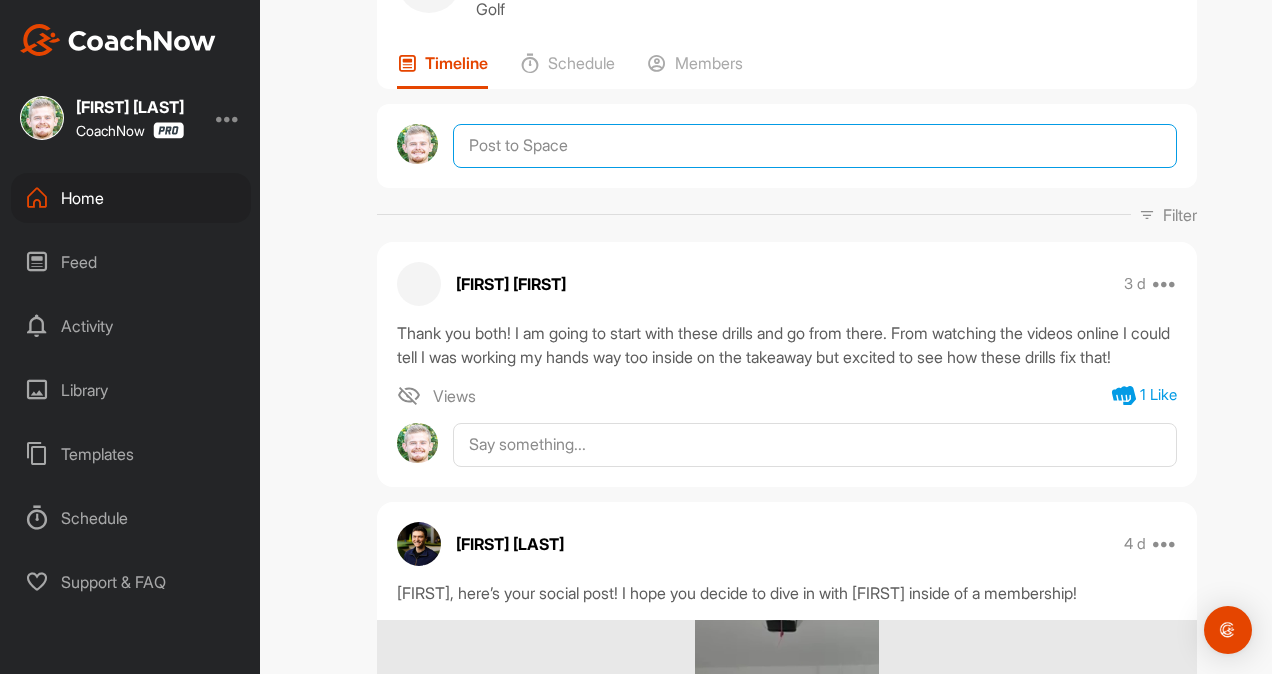 click at bounding box center [815, 146] 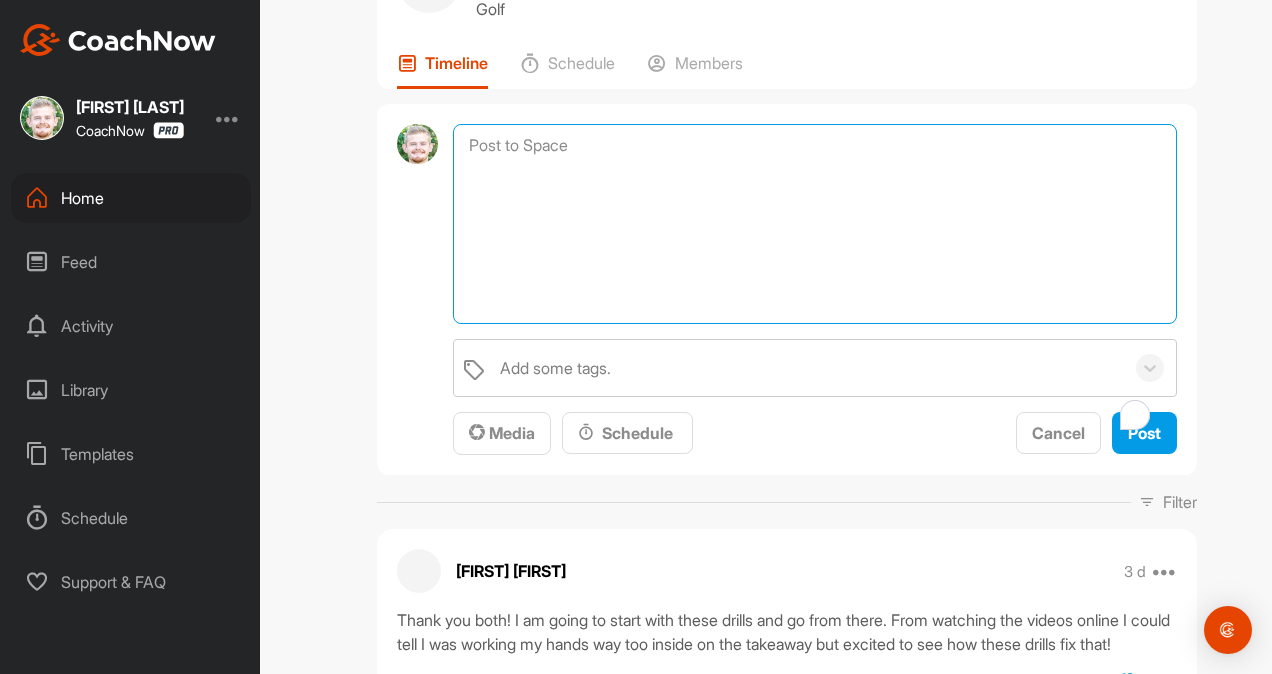 scroll, scrollTop: 119, scrollLeft: 0, axis: vertical 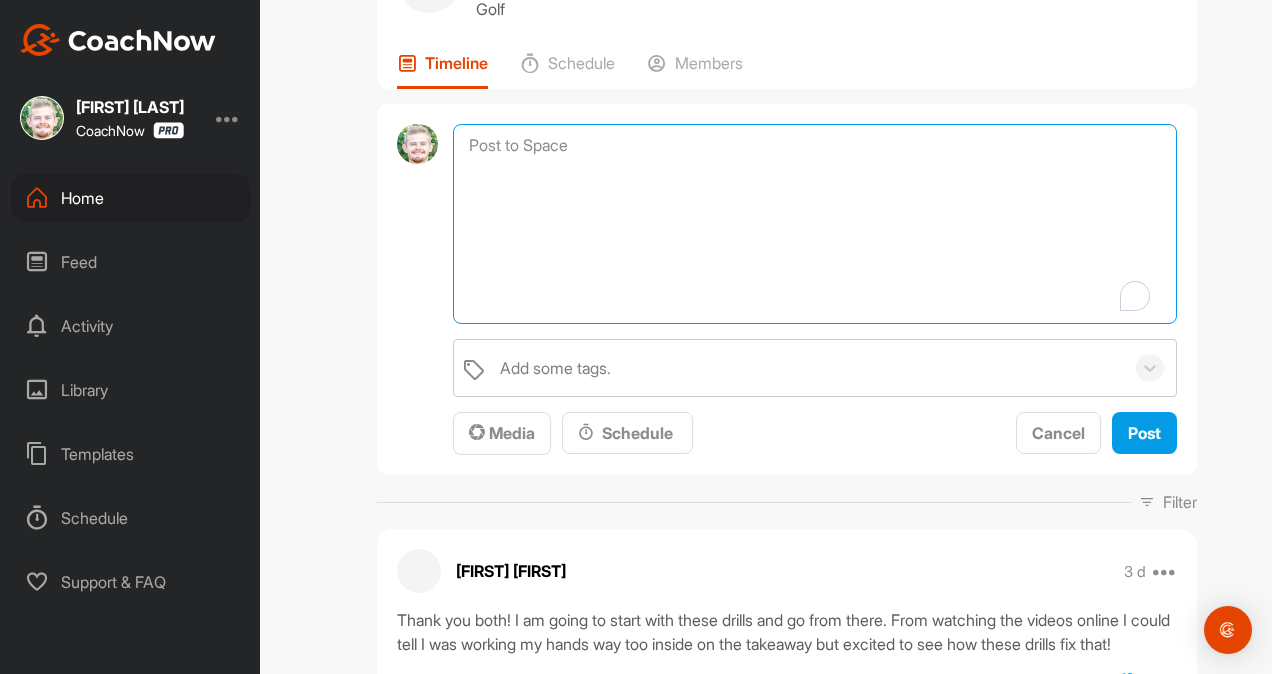 paste on "([FIRST]), I am checking in to see if you have any questions regarding your lesson, drills, or the membership. I am here to help.
https://www.thegolfroomeverywhere.com/coaching" 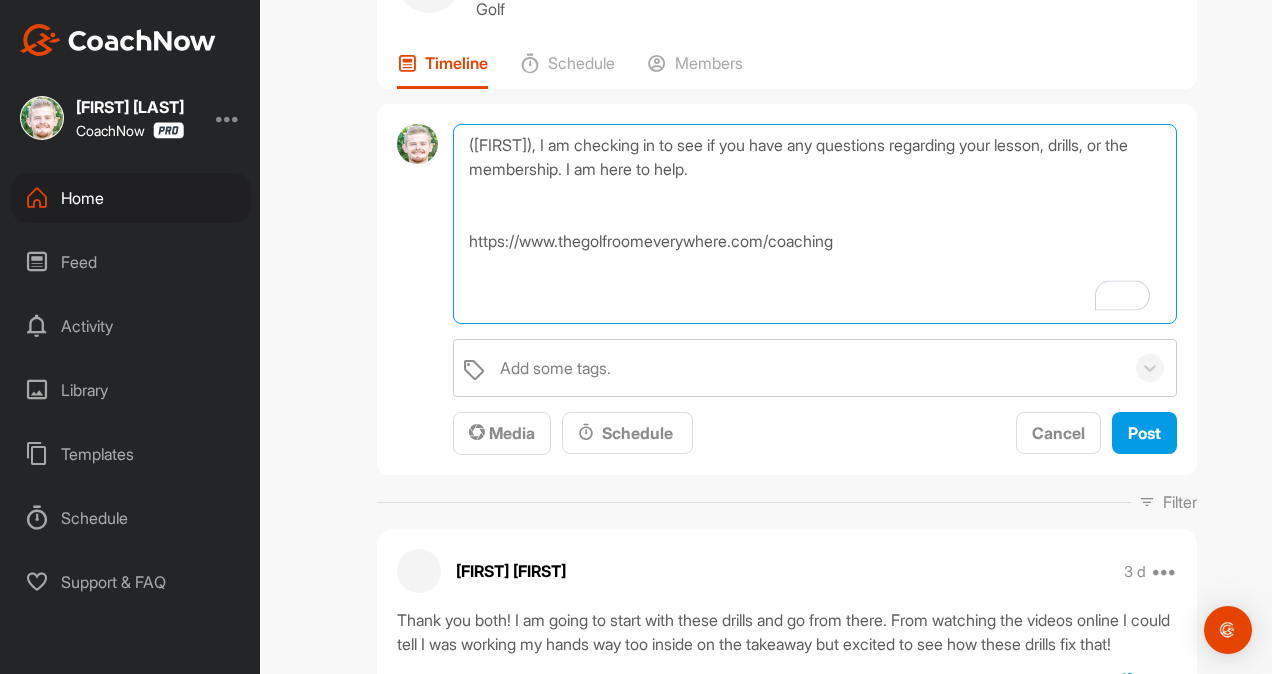 click on "([FIRST]), I am checking in to see if you have any questions regarding your lesson, drills, or the membership. I am here to help.
https://www.thegolfroomeverywhere.com/coaching" at bounding box center [815, 224] 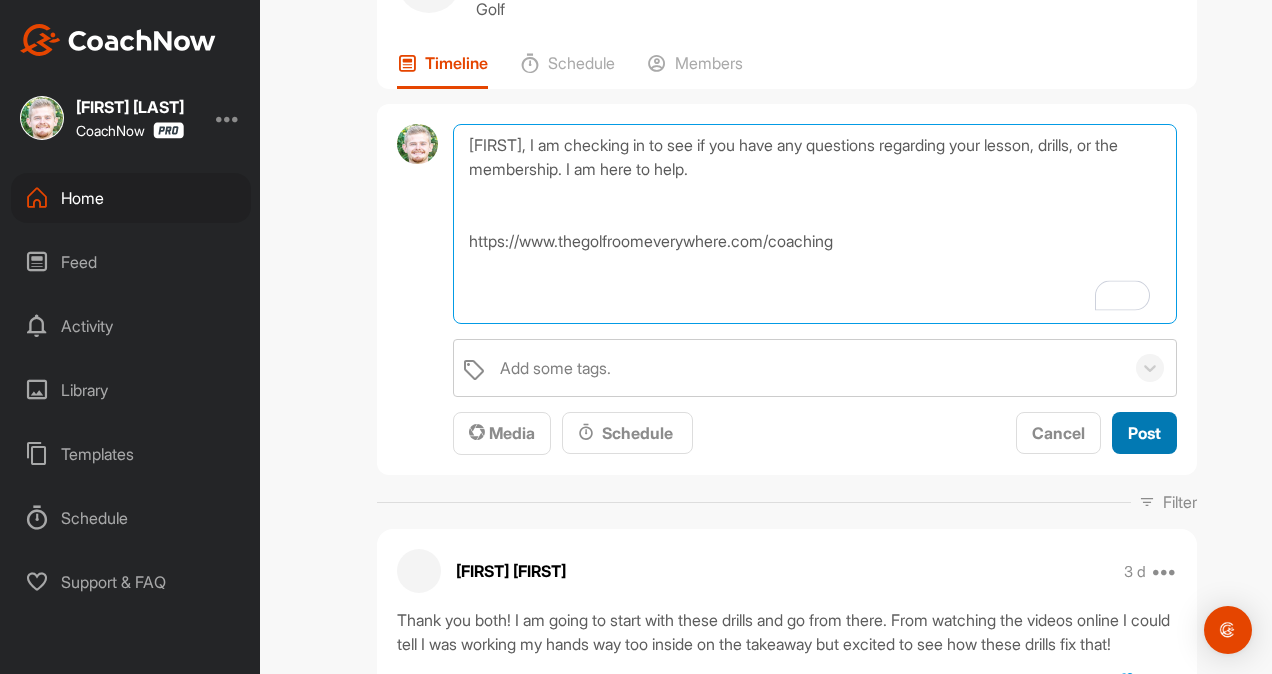 type on "[FIRST], I am checking in to see if you have any questions regarding your lesson, drills, or the membership. I am here to help.
https://www.thegolfroomeverywhere.com/coaching" 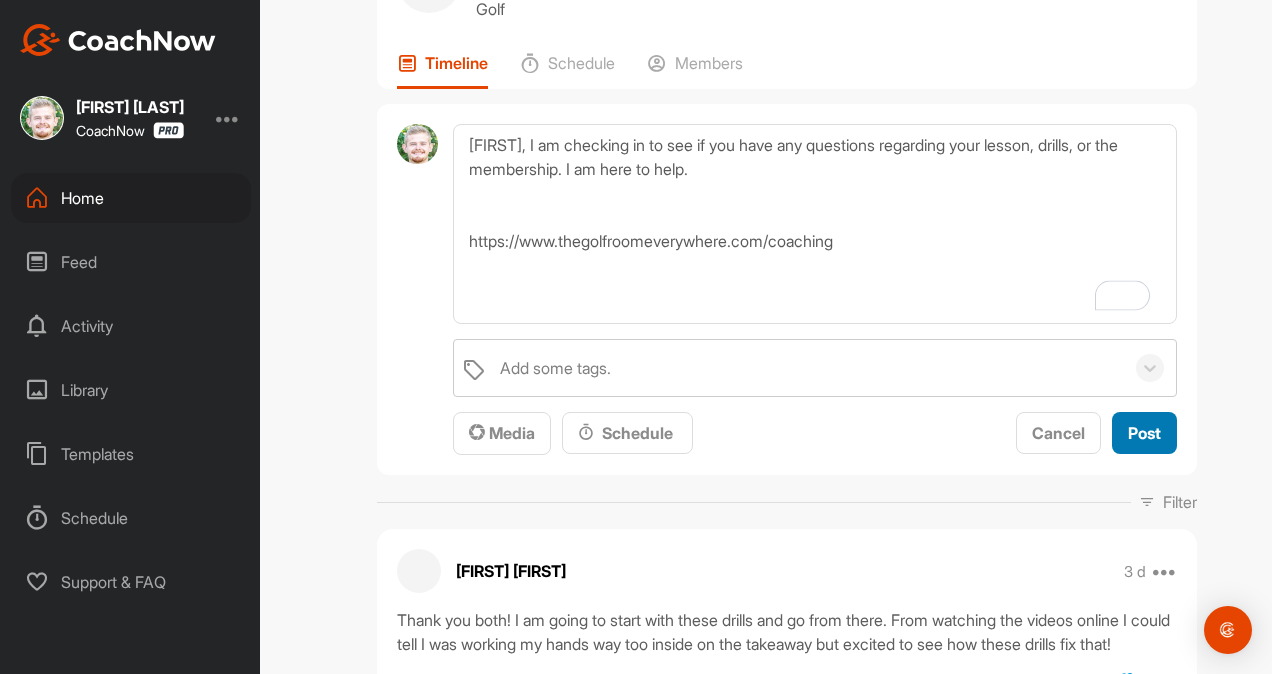 click on "Post" at bounding box center [1144, 433] 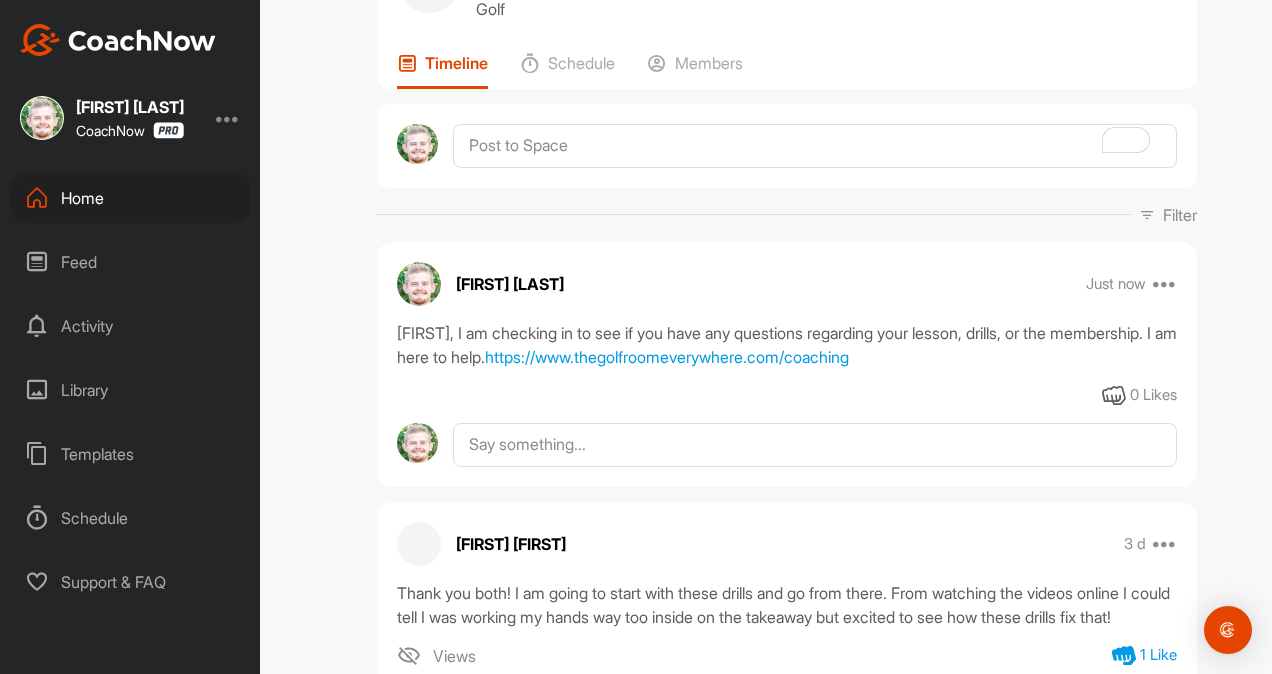 scroll, scrollTop: 280, scrollLeft: 0, axis: vertical 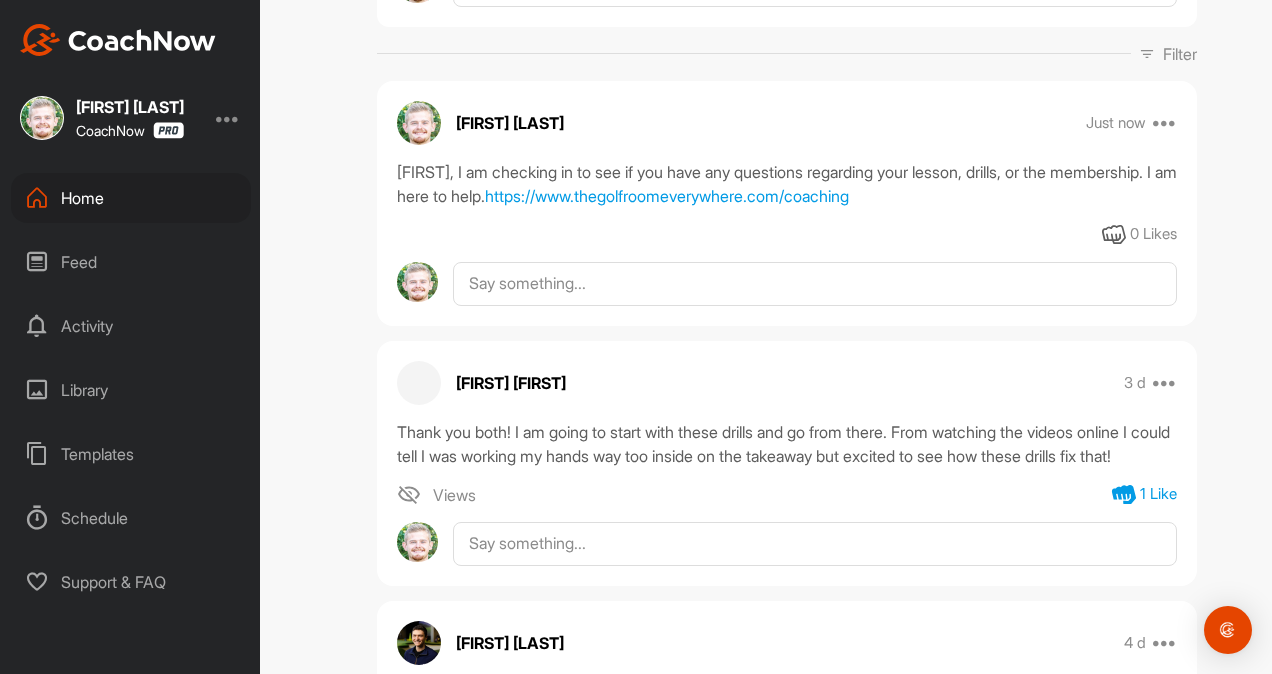 click on "Home" at bounding box center (131, 198) 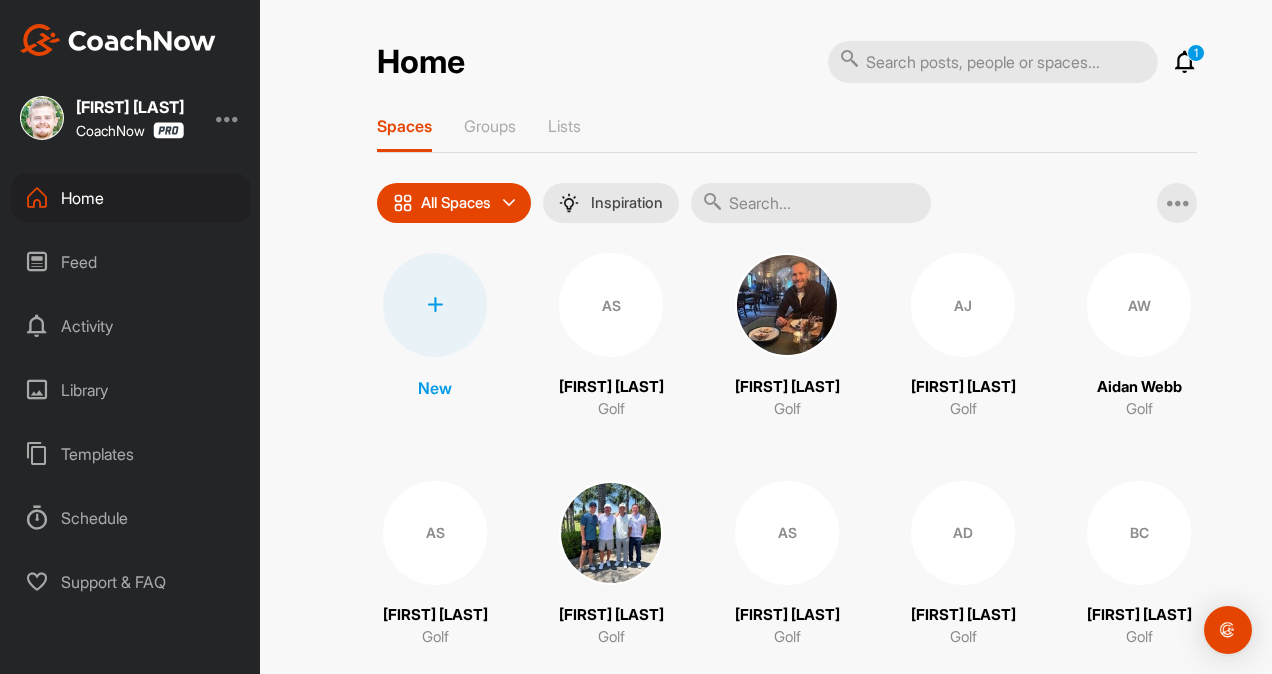 click at bounding box center (811, 203) 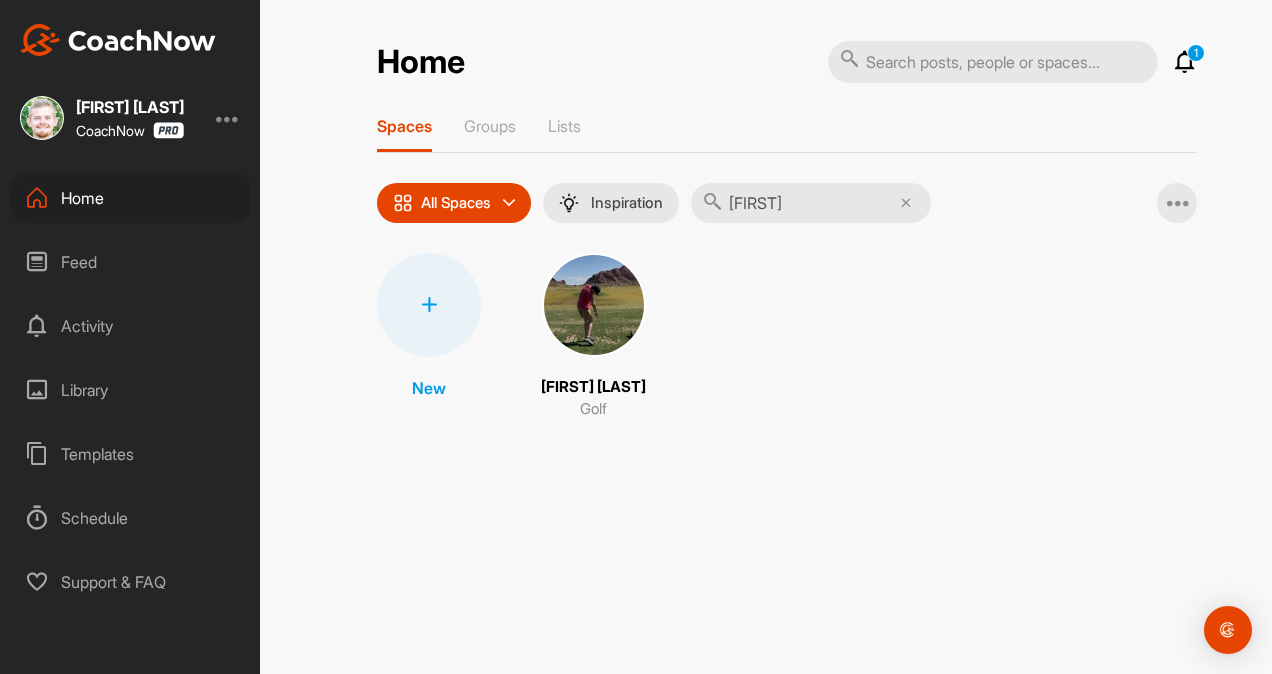 type on "turner" 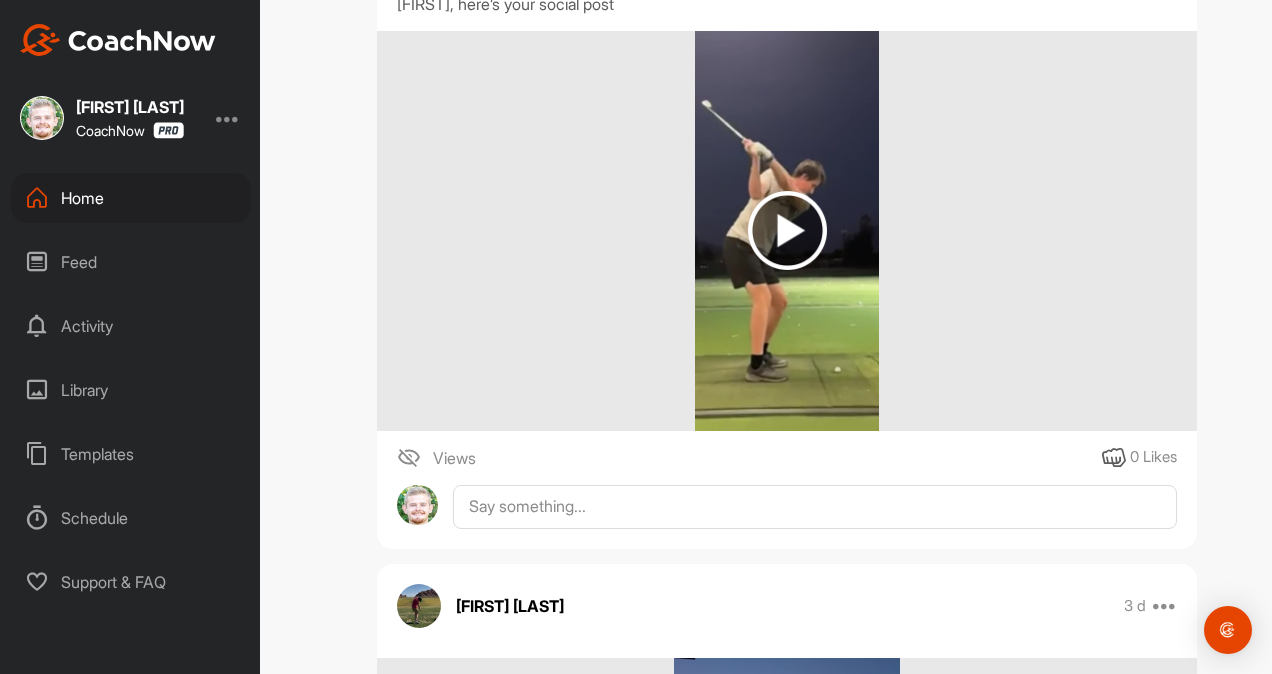 scroll, scrollTop: 0, scrollLeft: 0, axis: both 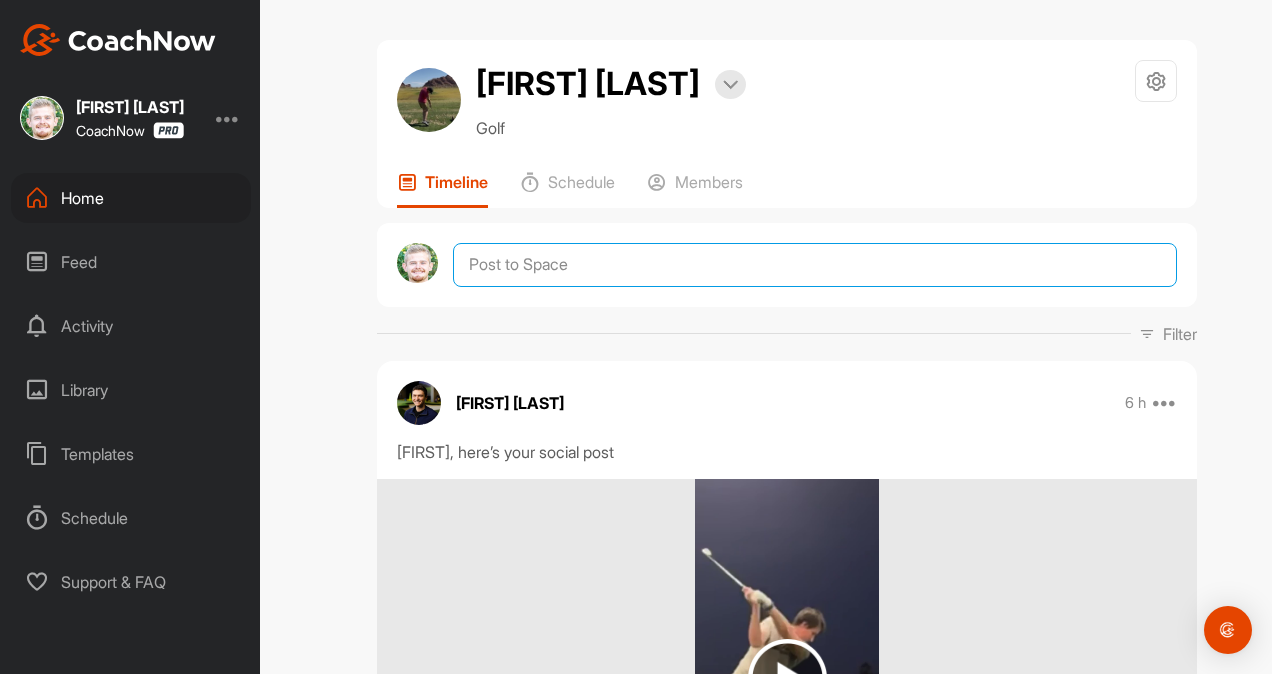 click at bounding box center (815, 265) 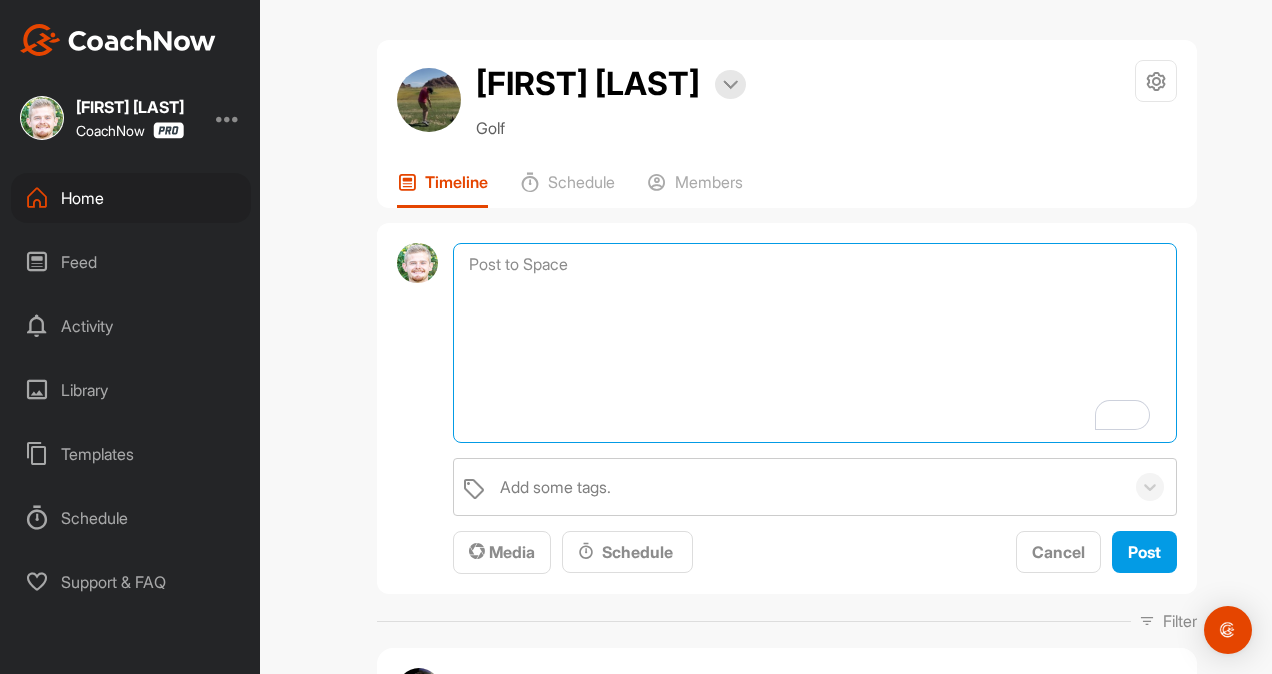 paste on "(Name), I am checking in to see if you have any questions regarding your lesson, drills, or the membership. I am here to help.
https://www.thegolfroomeverywhere.com/coaching" 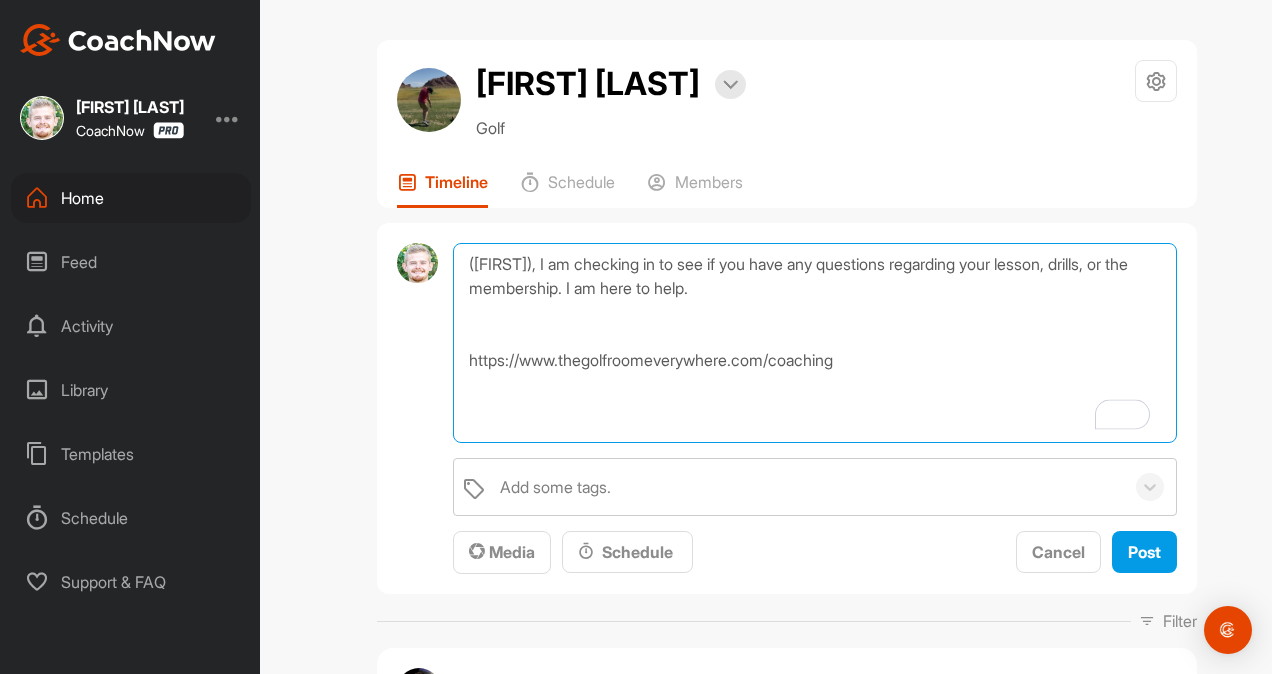 click on "(Name), I am checking in to see if you have any questions regarding your lesson, drills, or the membership. I am here to help.
https://www.thegolfroomeverywhere.com/coaching" at bounding box center (815, 343) 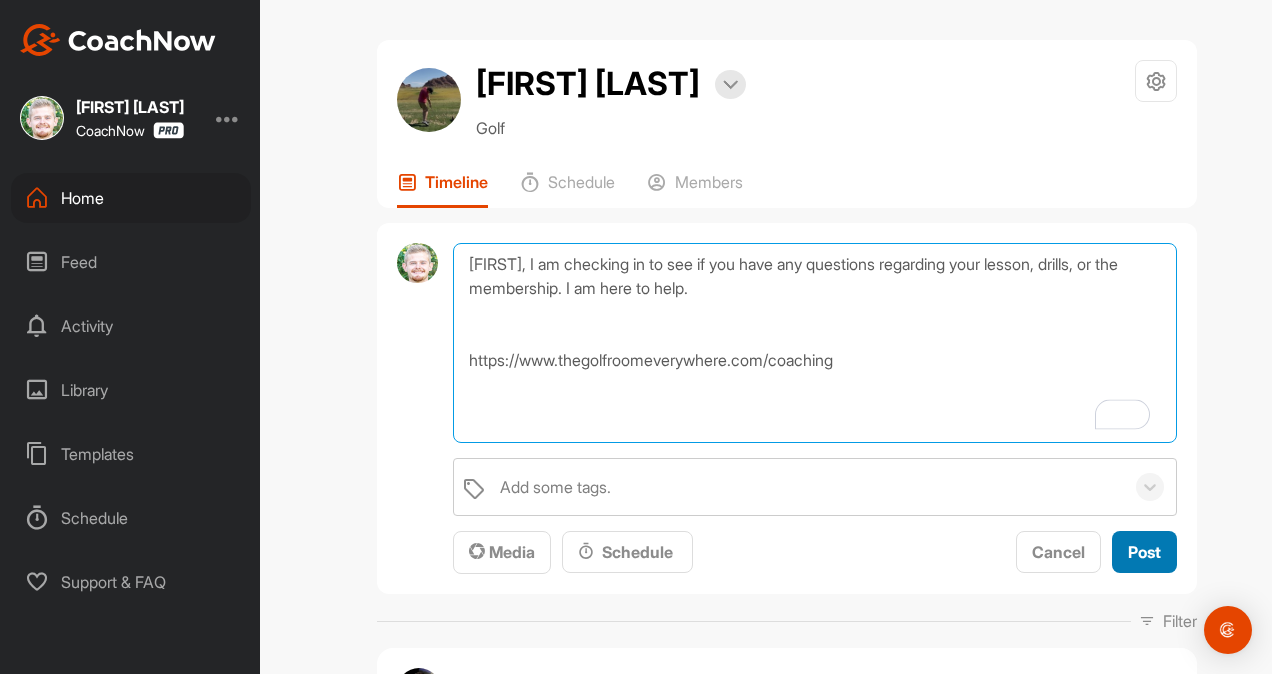 type on "Turner, I am checking in to see if you have any questions regarding your lesson, drills, or the membership. I am here to help.
https://www.thegolfroomeverywhere.com/coaching" 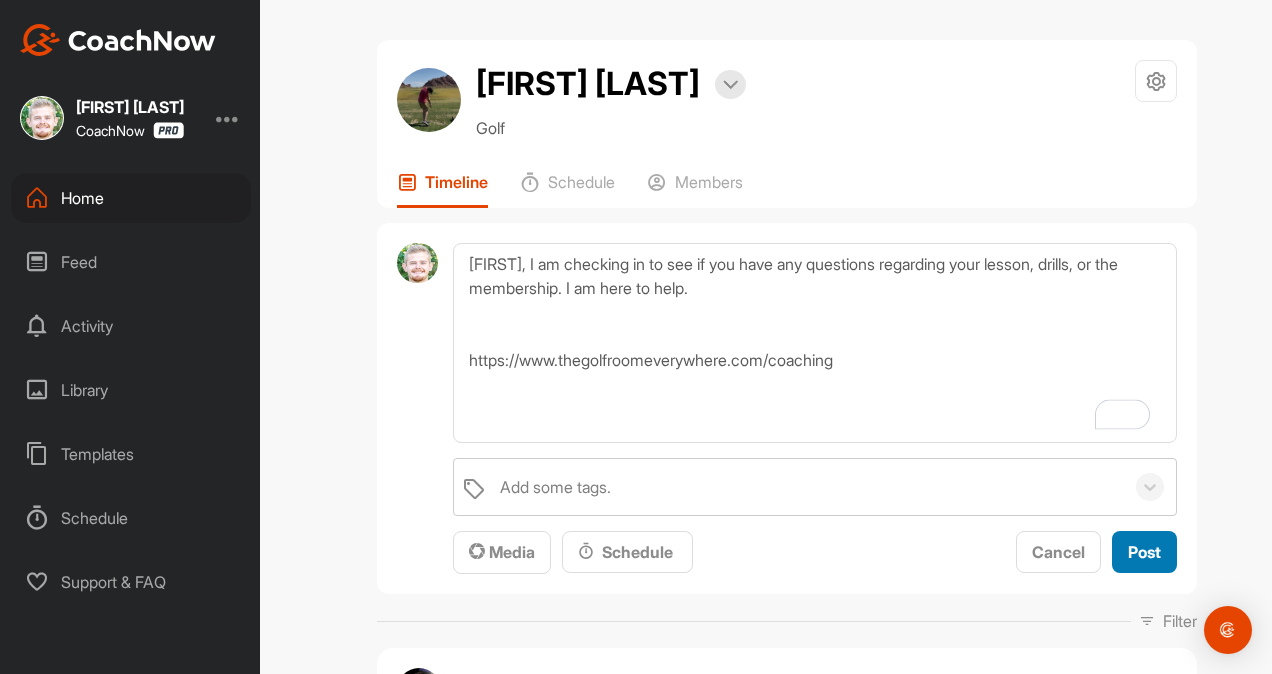 click on "Post" at bounding box center (1144, 552) 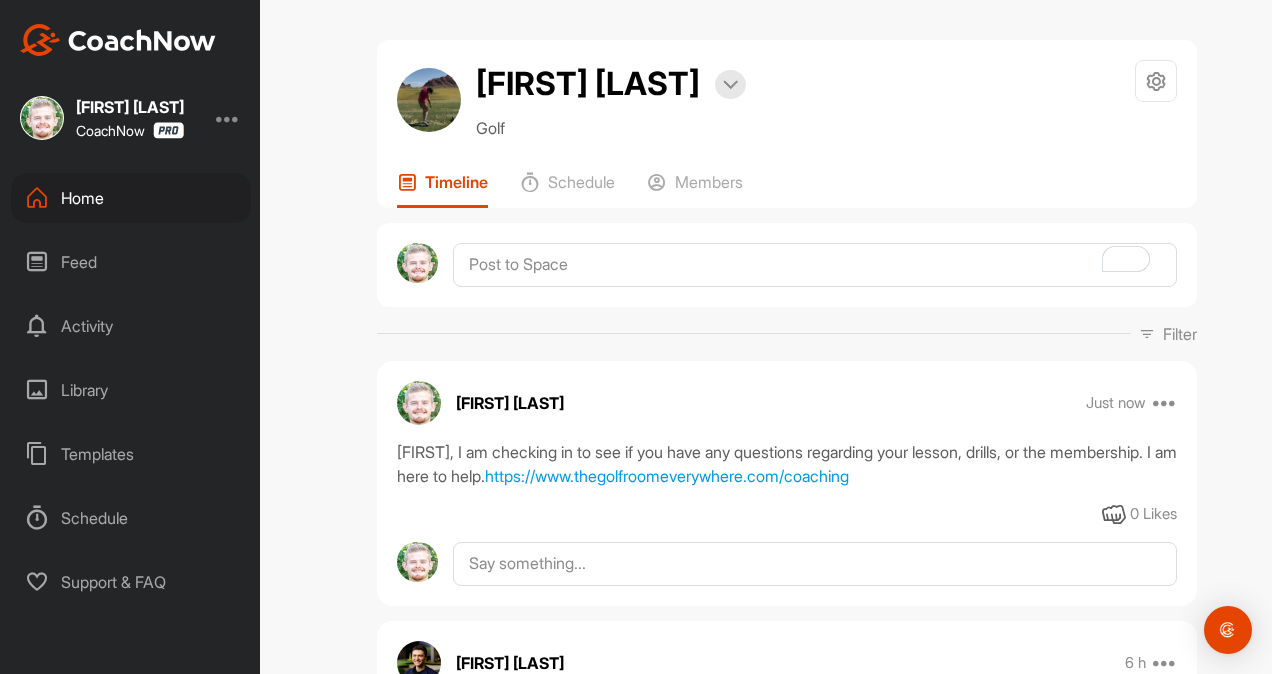 click on "Home" at bounding box center (131, 198) 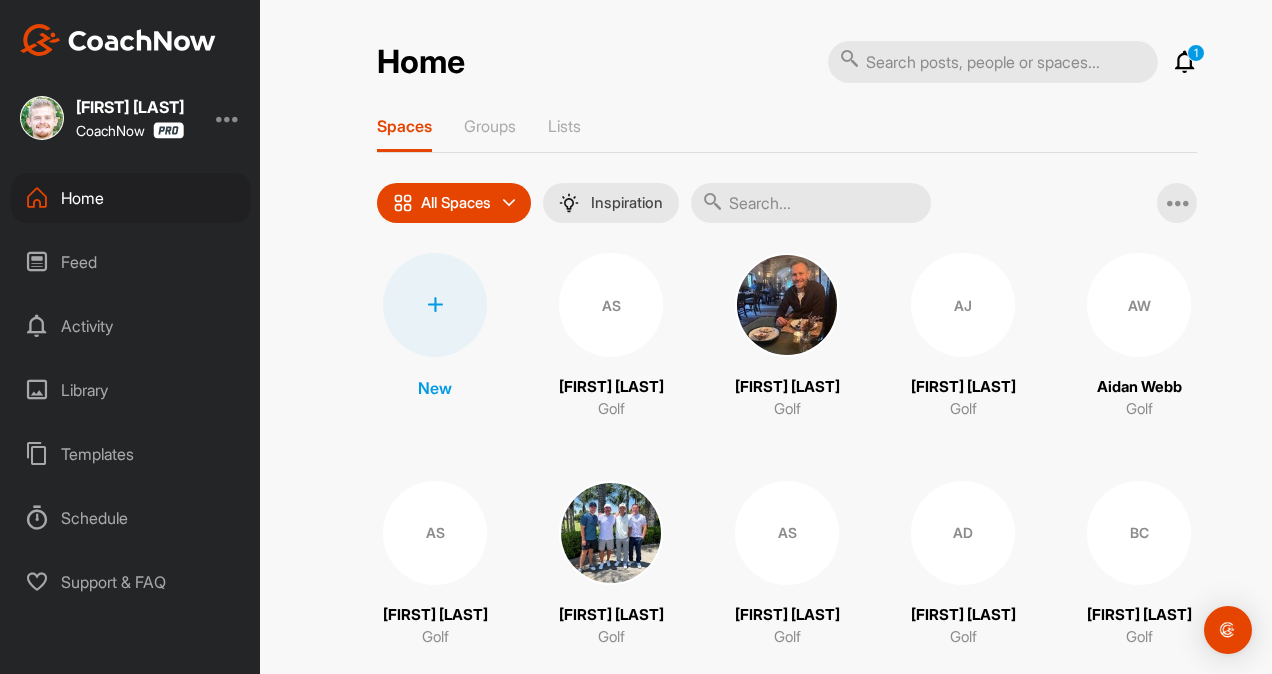 click at bounding box center (811, 203) 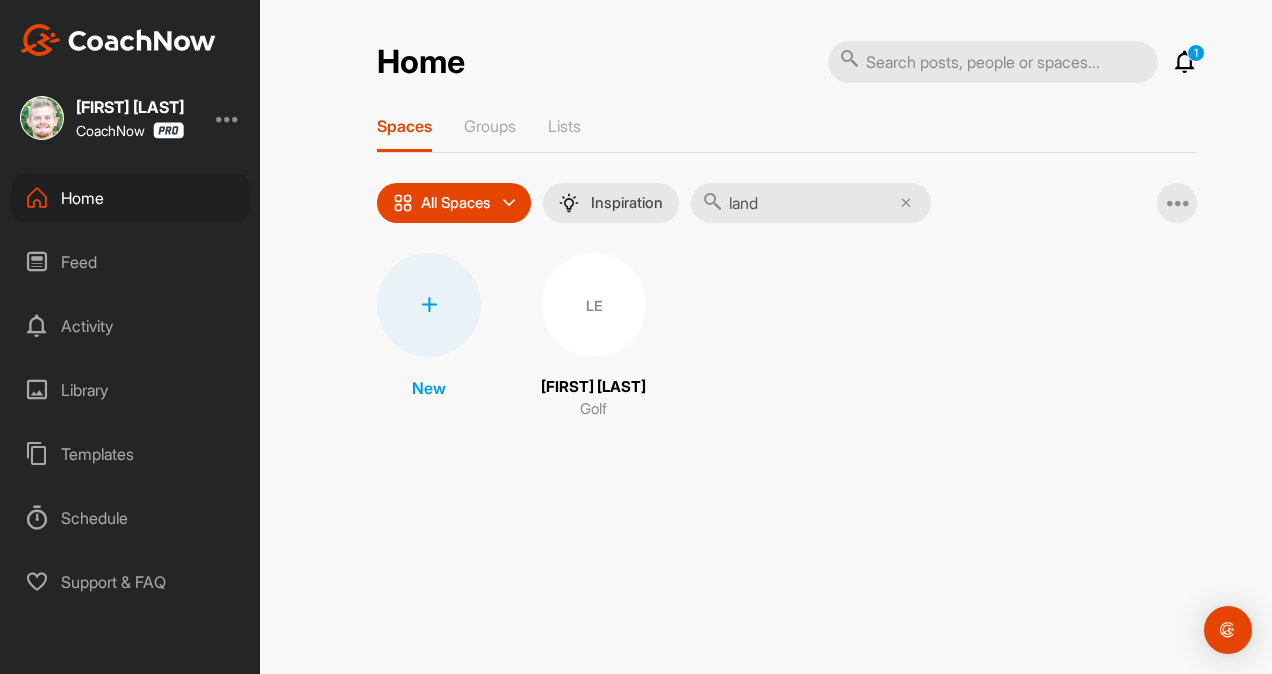 type on "land" 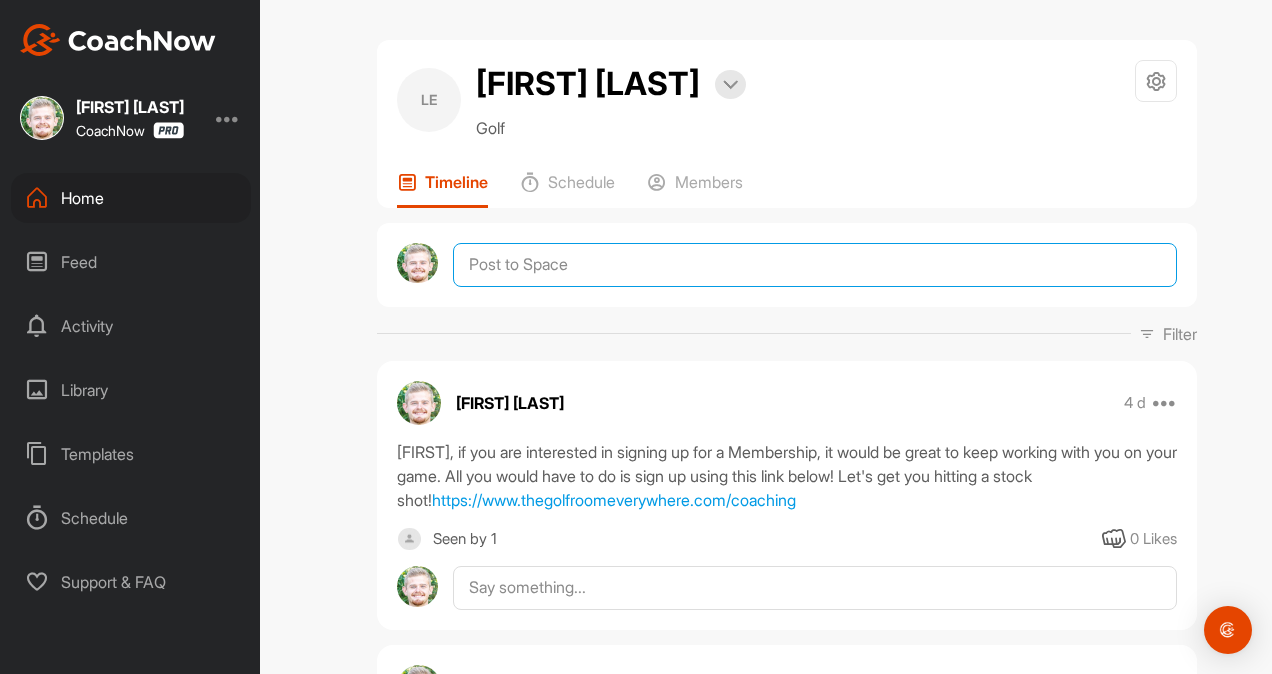 click at bounding box center [815, 265] 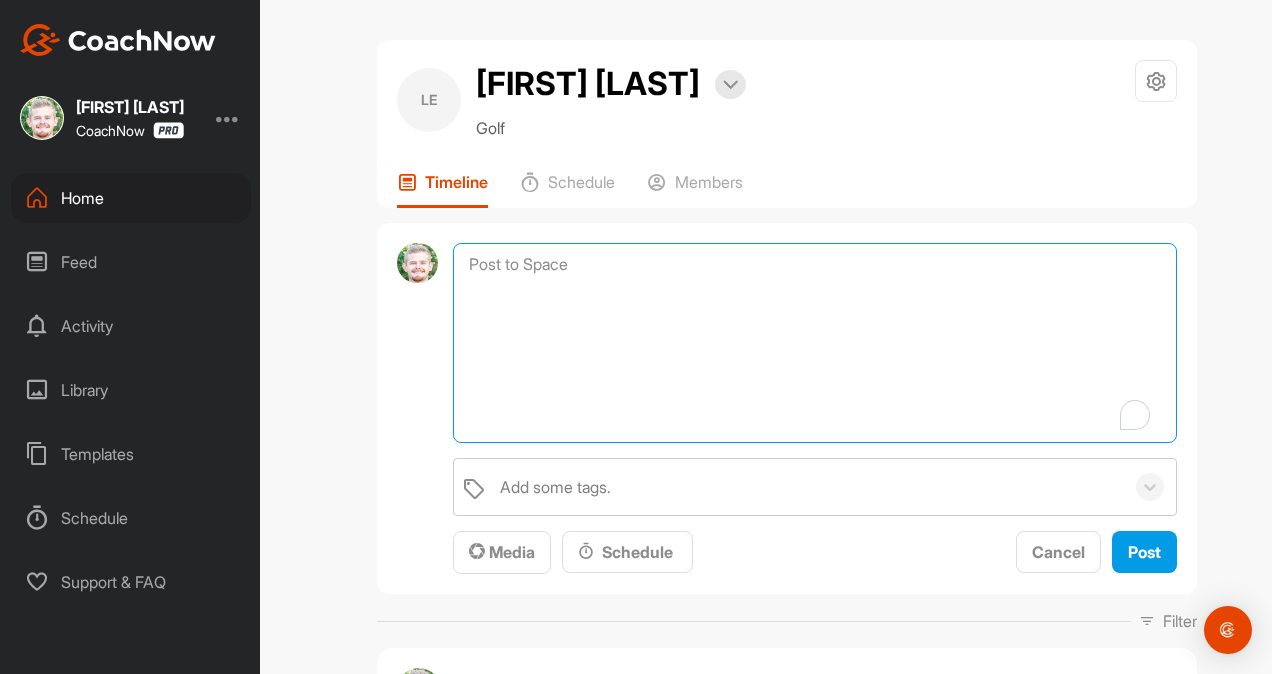 paste on "(Name), I am checking in to see if you have any questions regarding your lesson, drills, or the membership. I am here to help.
https://www.thegolfroomeverywhere.com/coaching" 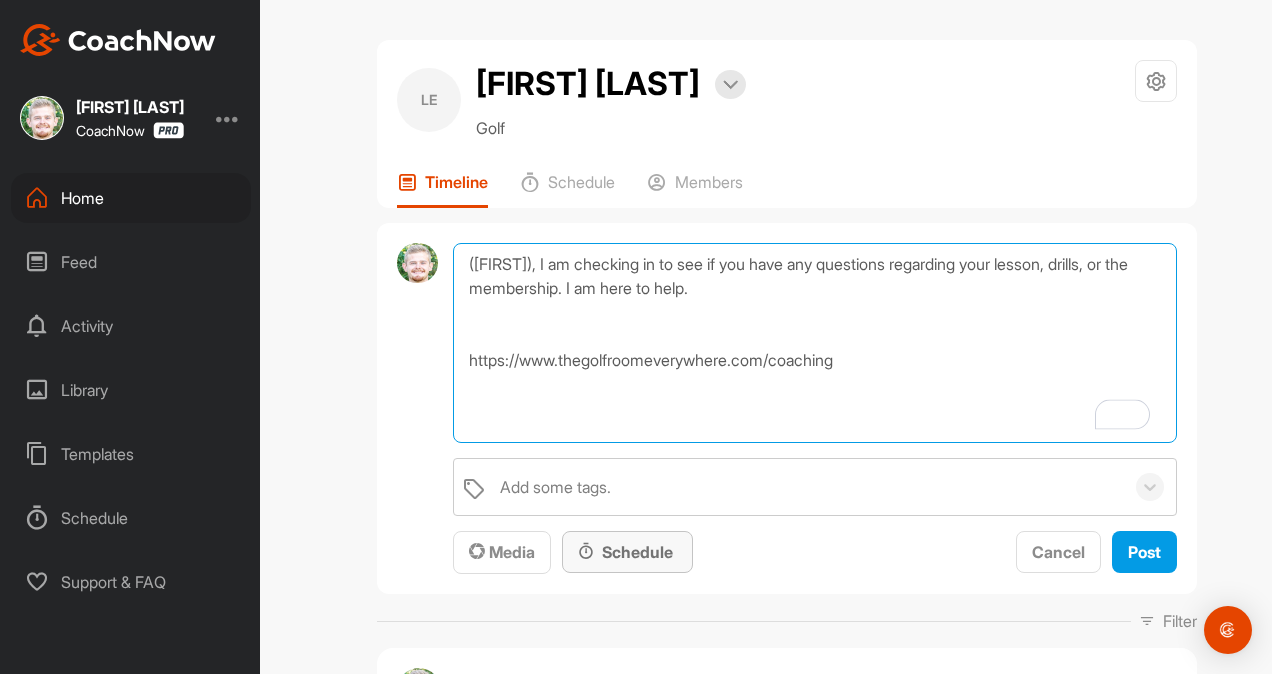 scroll, scrollTop: 420, scrollLeft: 0, axis: vertical 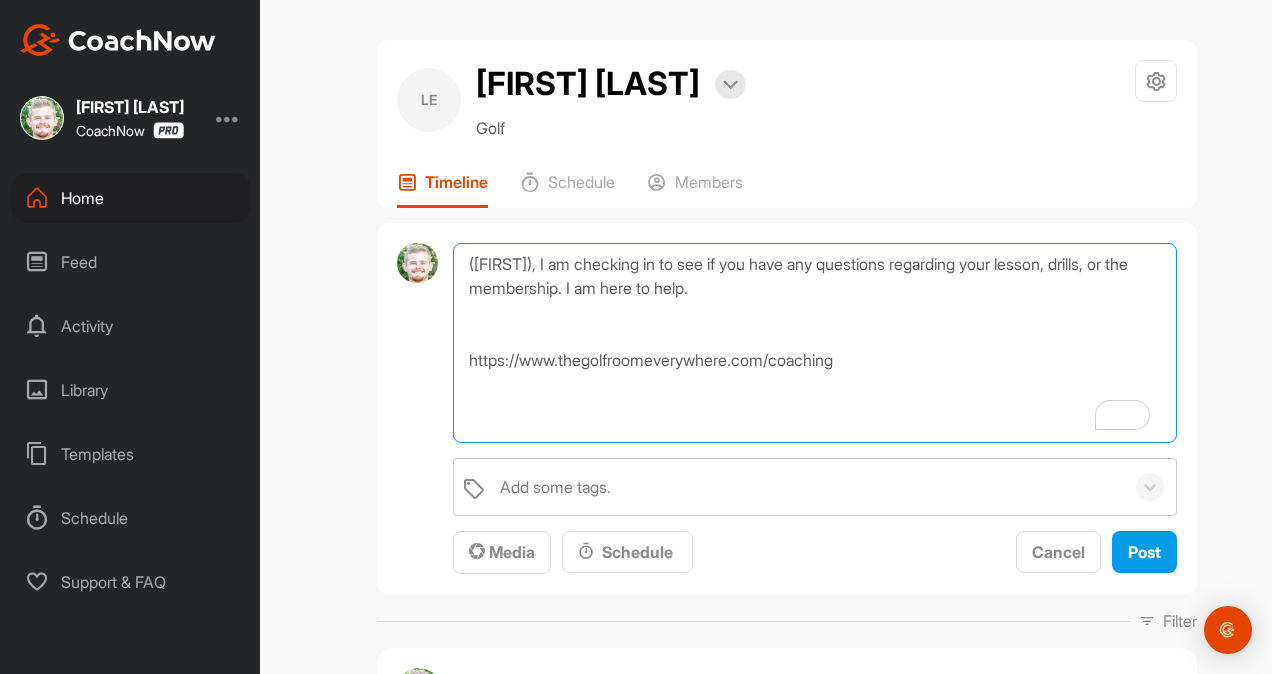 click on "(Name), I am checking in to see if you have any questions regarding your lesson, drills, or the membership. I am here to help.
https://www.thegolfroomeverywhere.com/coaching" at bounding box center [815, 343] 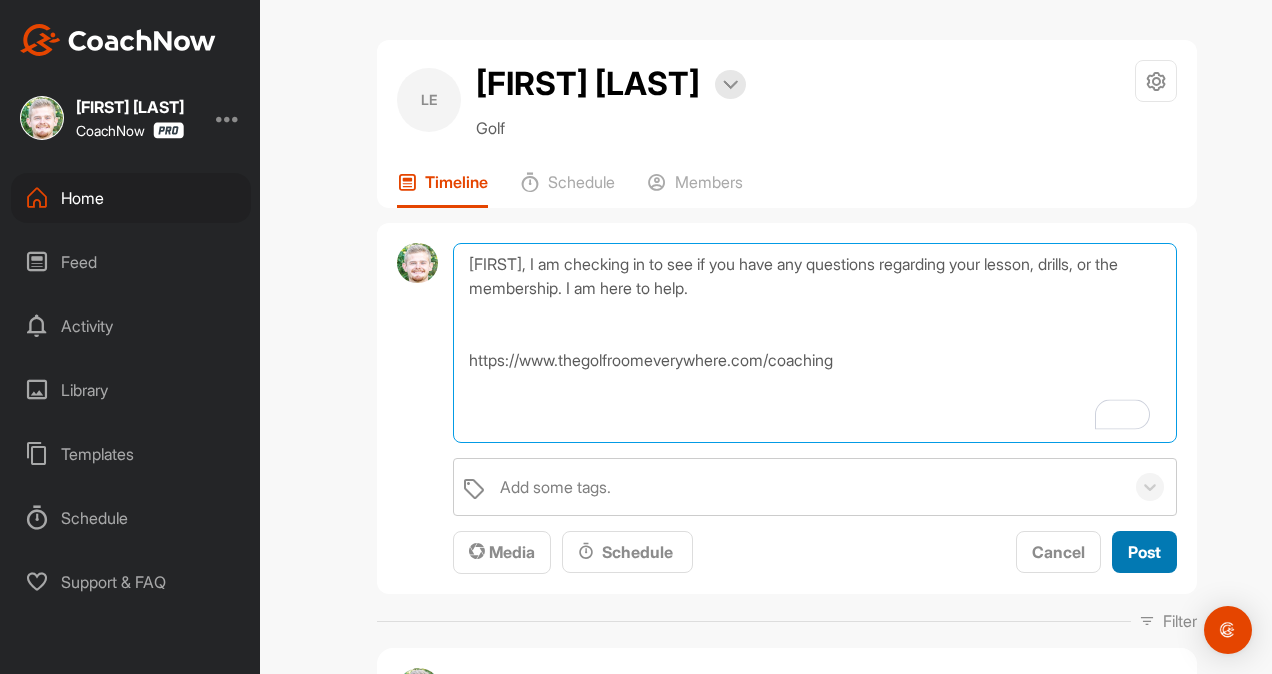 type on "Landen, I am checking in to see if you have any questions regarding your lesson, drills, or the membership. I am here to help.
https://www.thegolfroomeverywhere.com/coaching" 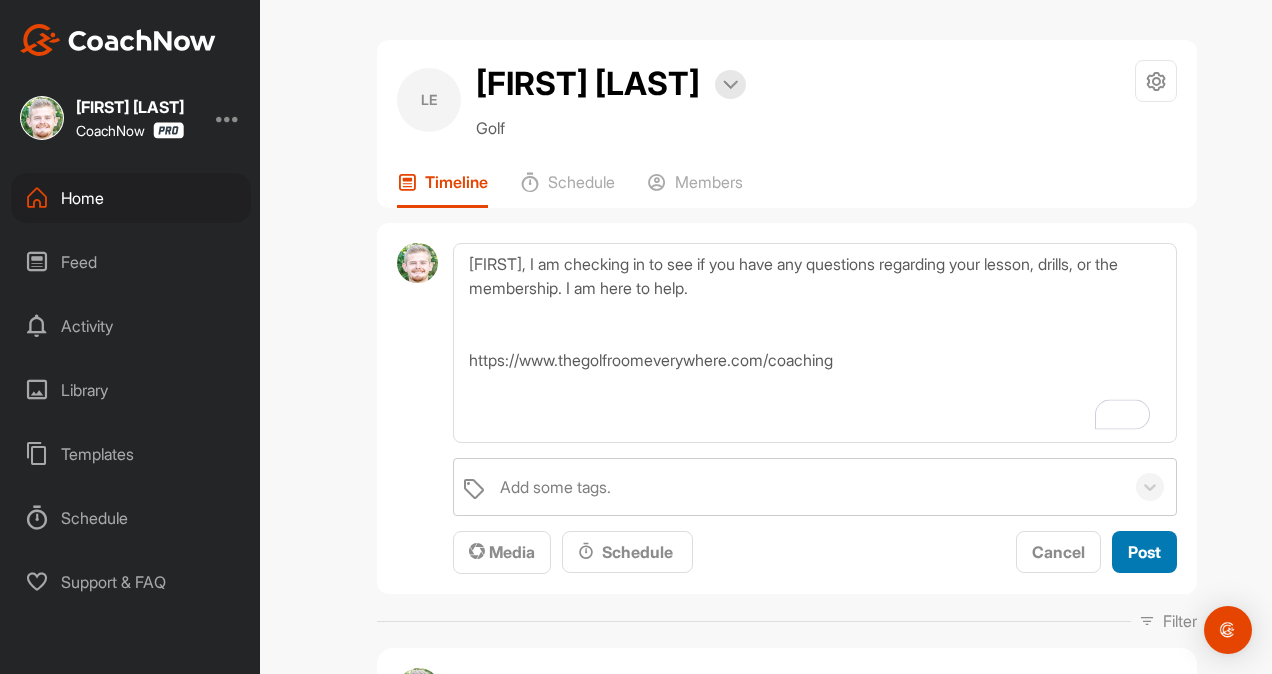 click on "Post" at bounding box center (1144, 552) 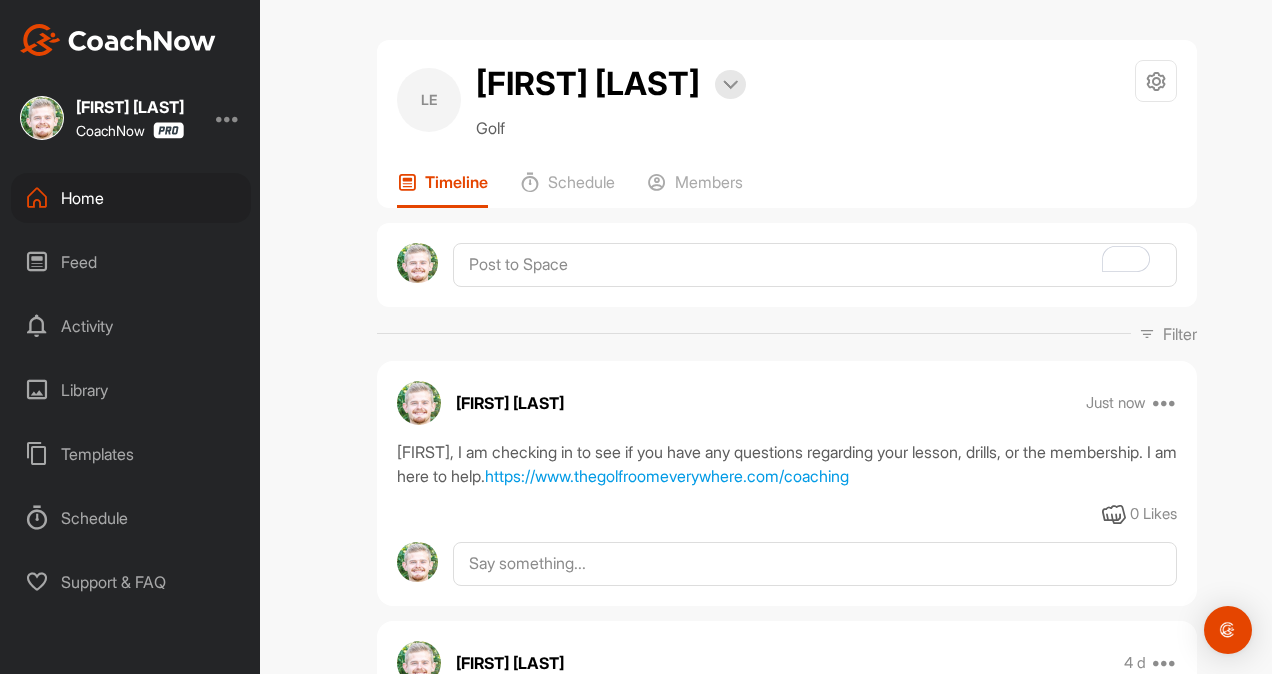 click on "Home" at bounding box center (131, 198) 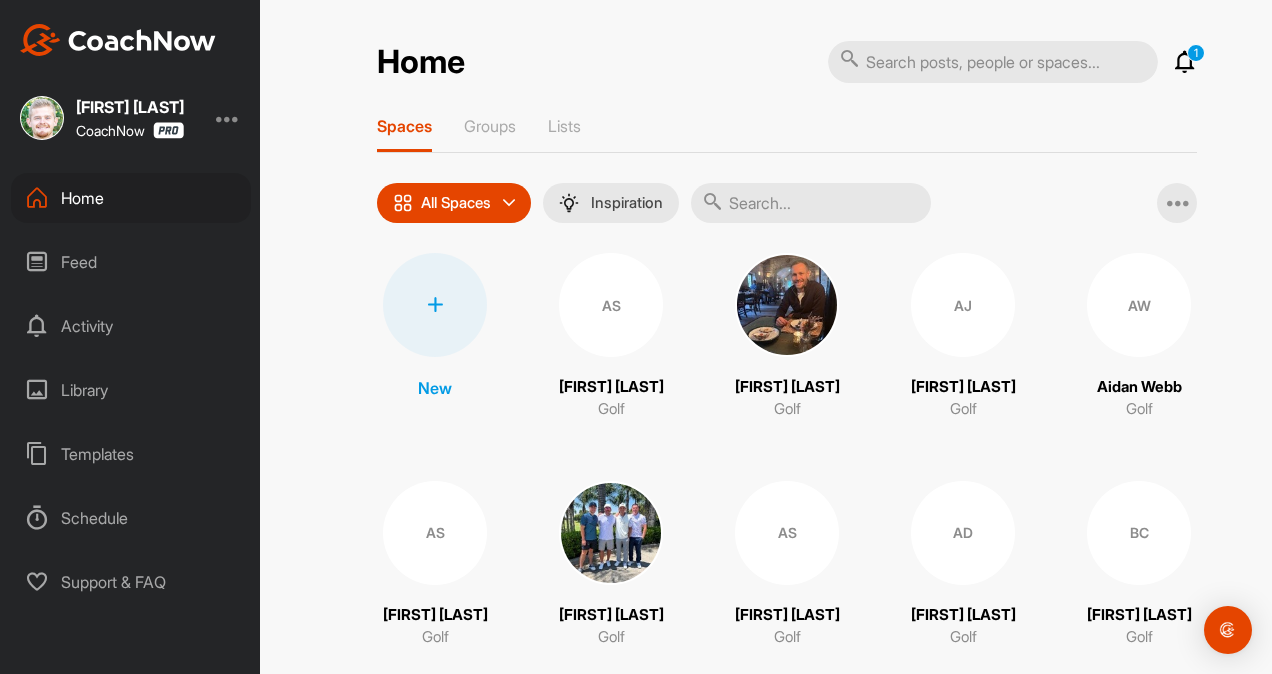 click at bounding box center (811, 203) 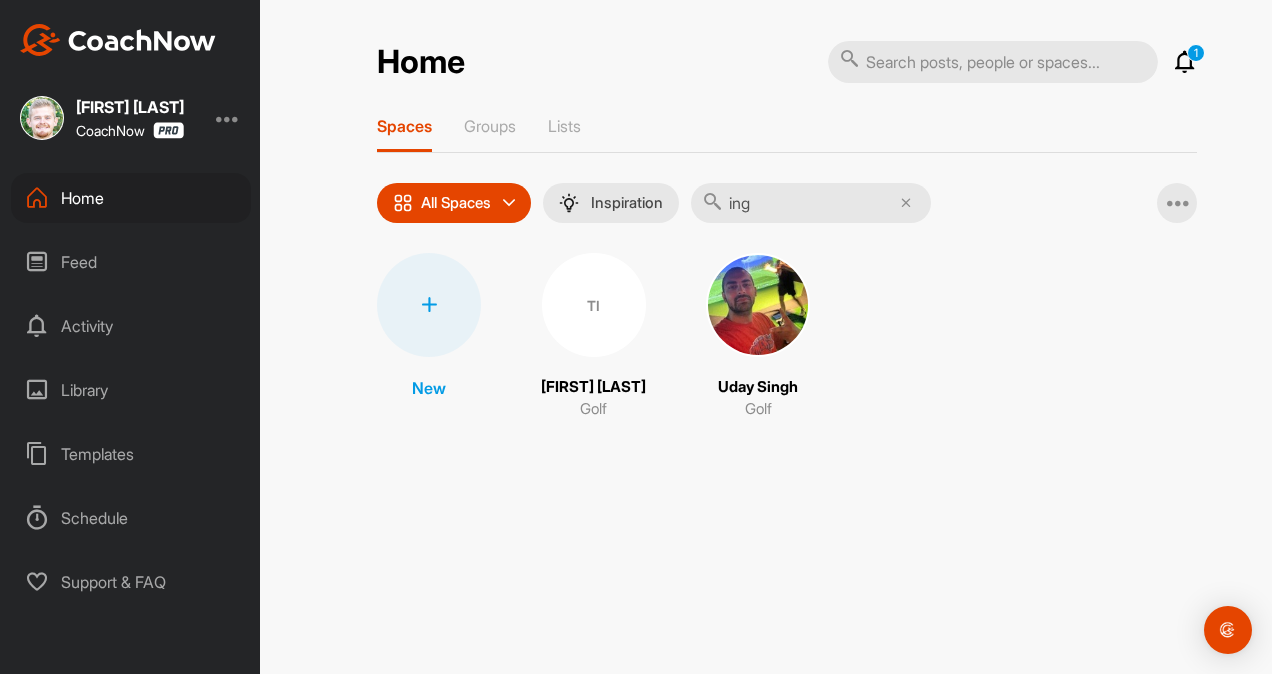 type on "ing" 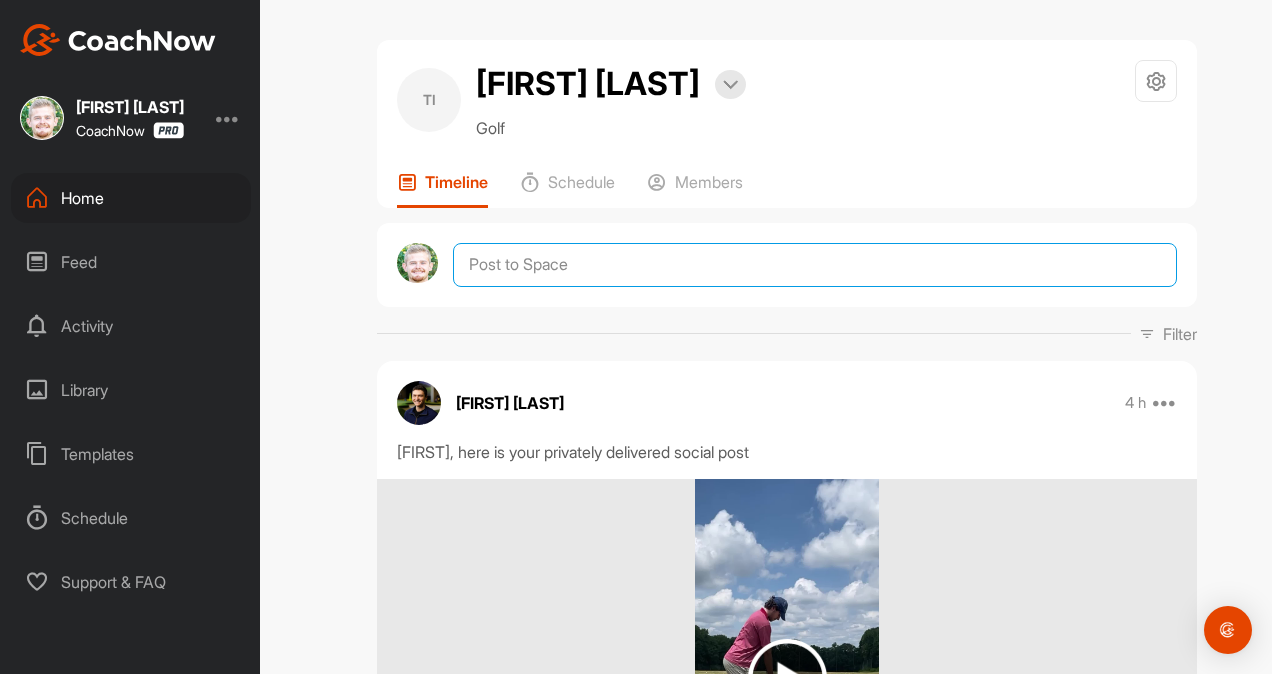 click at bounding box center (815, 265) 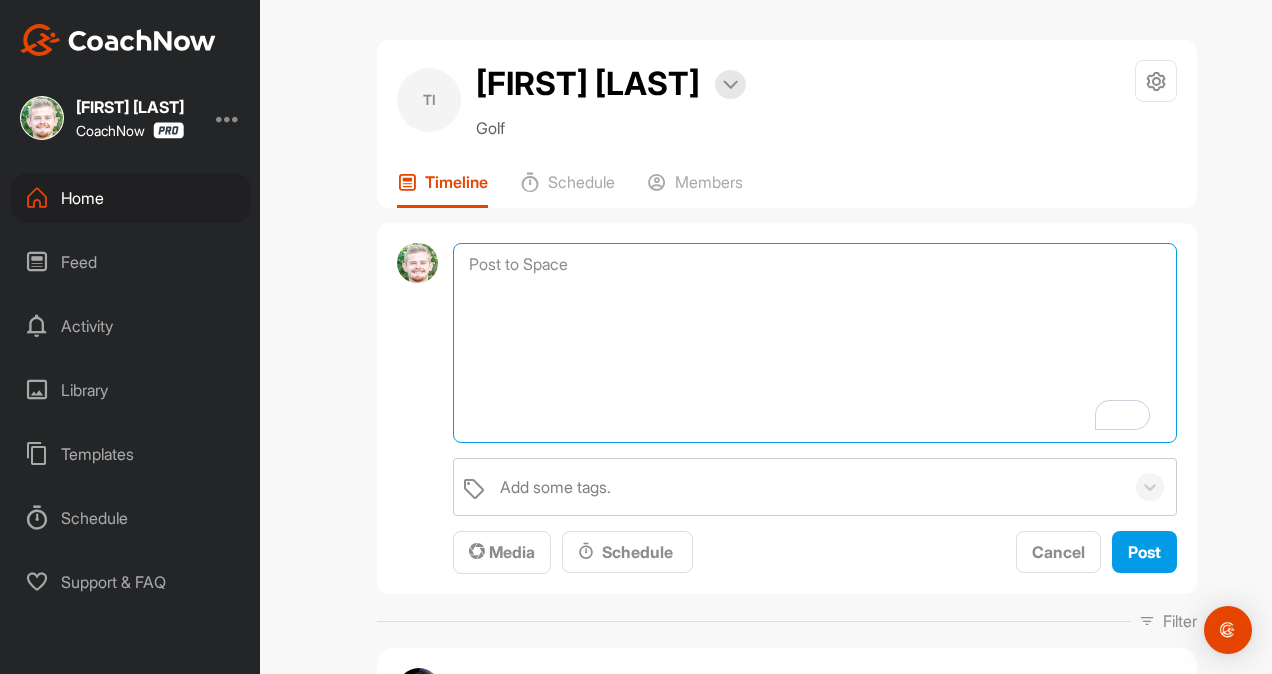 paste on "(Name), I am checking in to see if you have any questions regarding your lesson, drills, or the membership. I am here to help.
https://www.thegolfroomeverywhere.com/coaching" 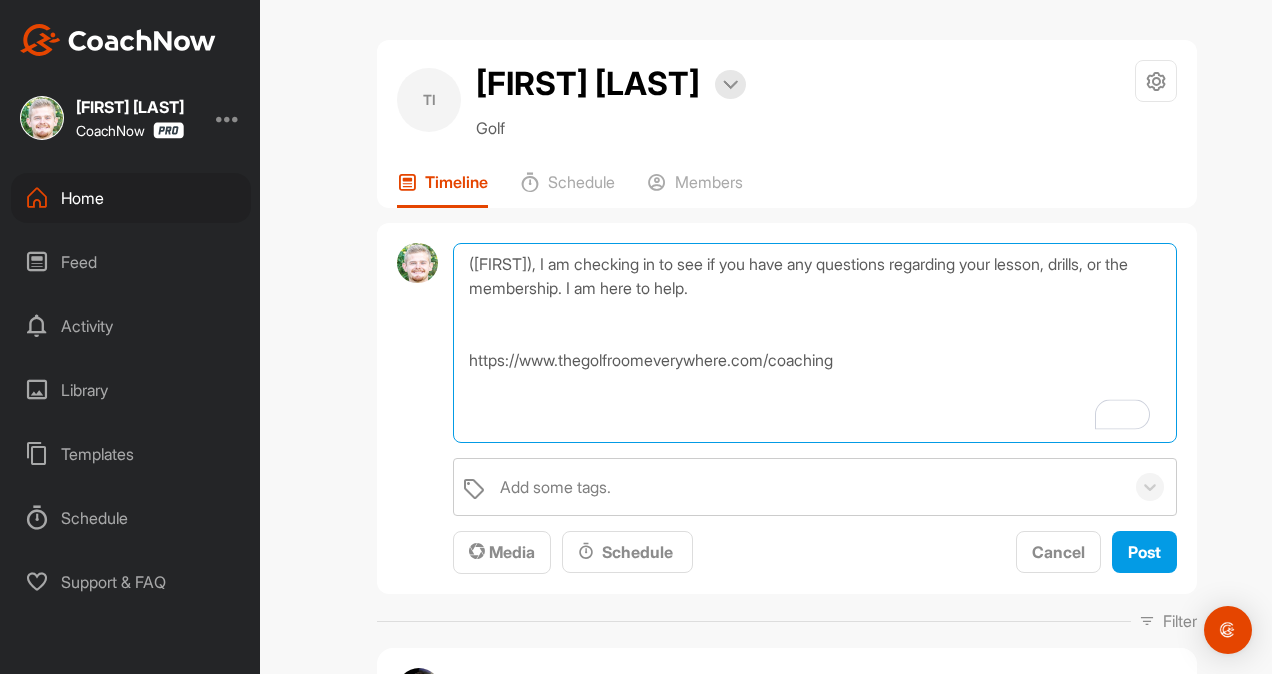 click on "(Name), I am checking in to see if you have any questions regarding your lesson, drills, or the membership. I am here to help.
https://www.thegolfroomeverywhere.com/coaching" at bounding box center (815, 343) 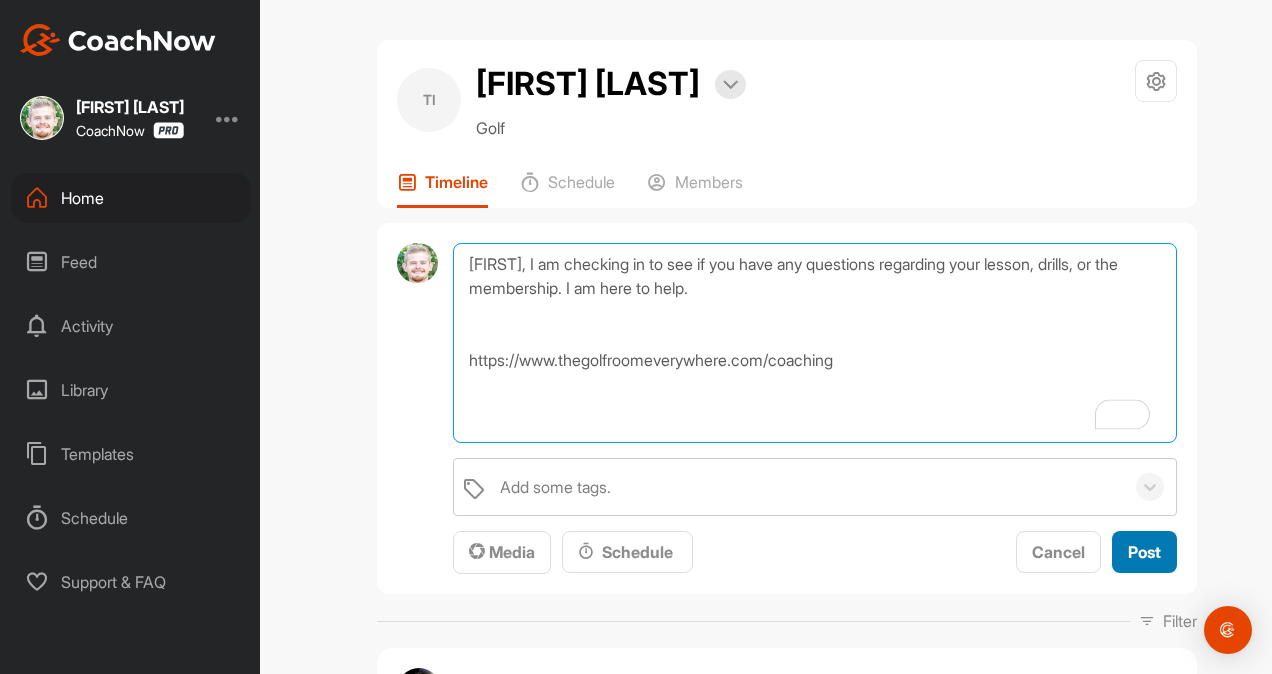 type on "Thomas, I am checking in to see if you have any questions regarding your lesson, drills, or the membership. I am here to help.
https://www.thegolfroomeverywhere.com/coaching" 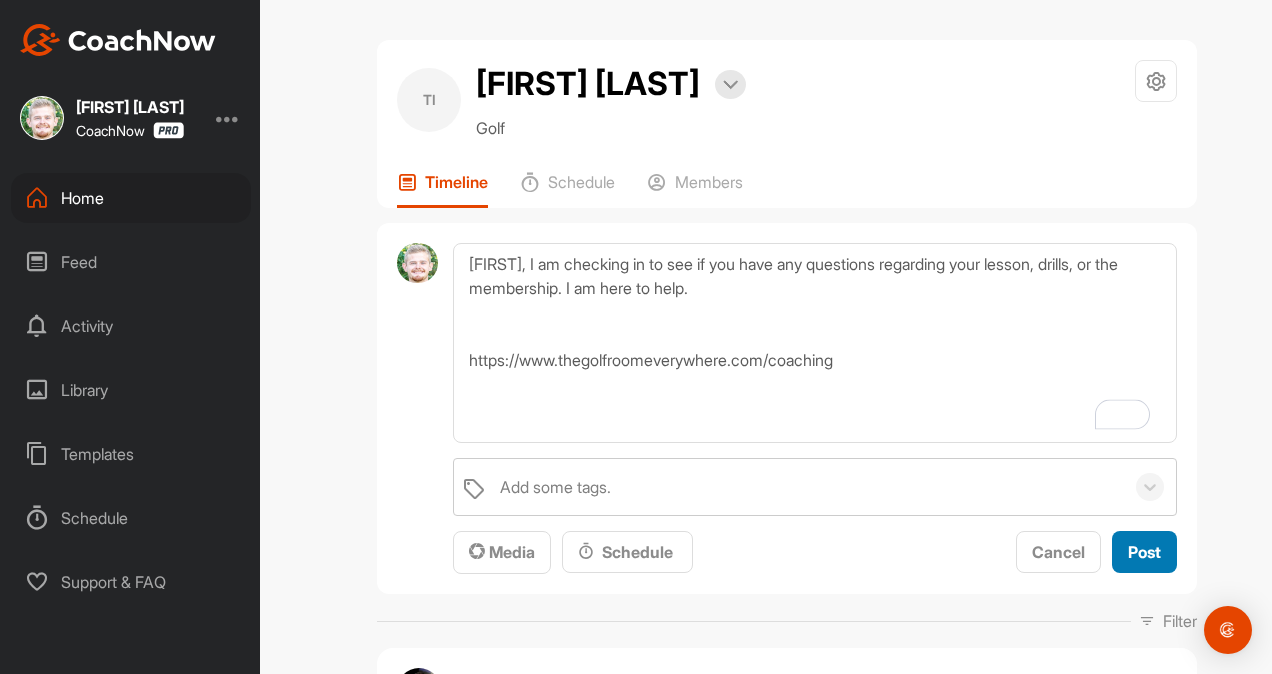 click on "Post" at bounding box center [1144, 552] 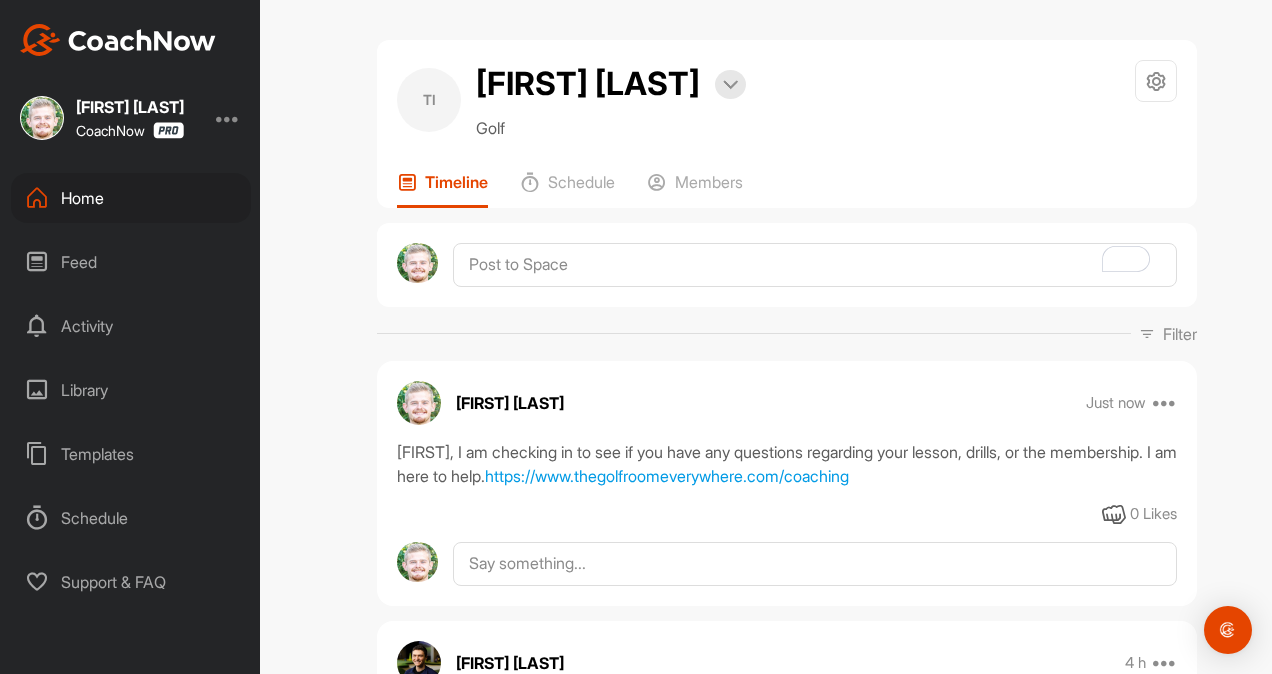 scroll, scrollTop: 212, scrollLeft: 0, axis: vertical 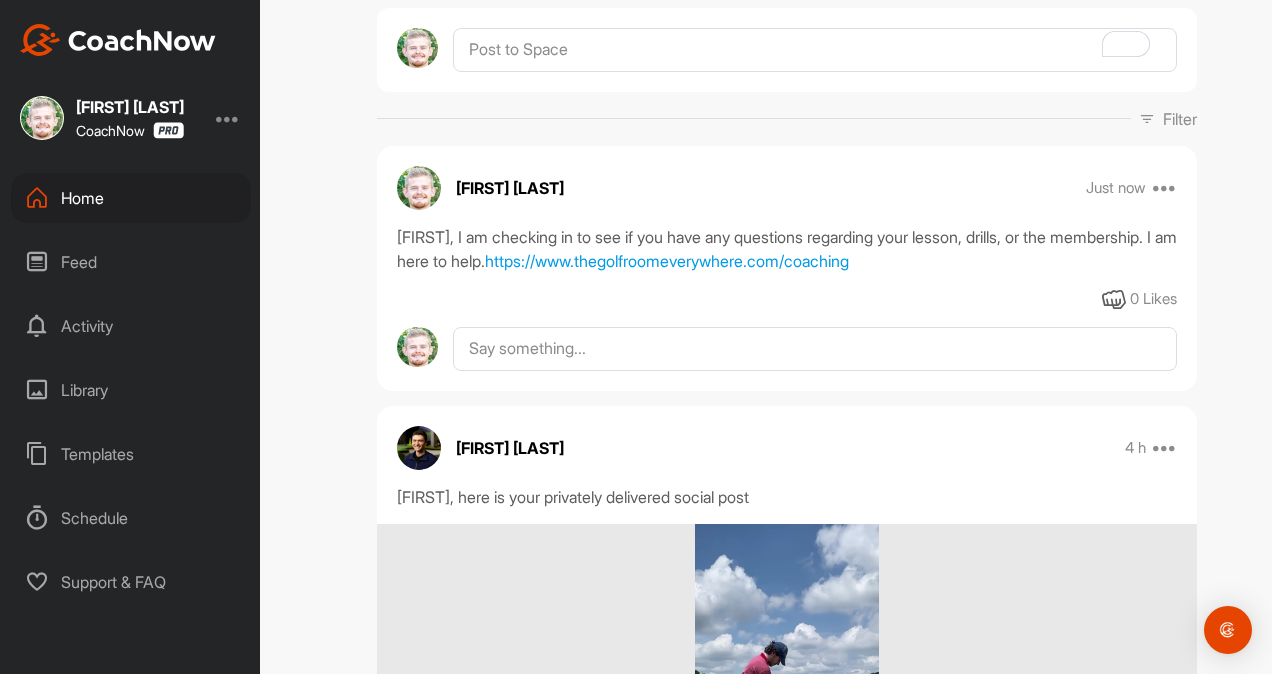 click on "Home" at bounding box center (131, 198) 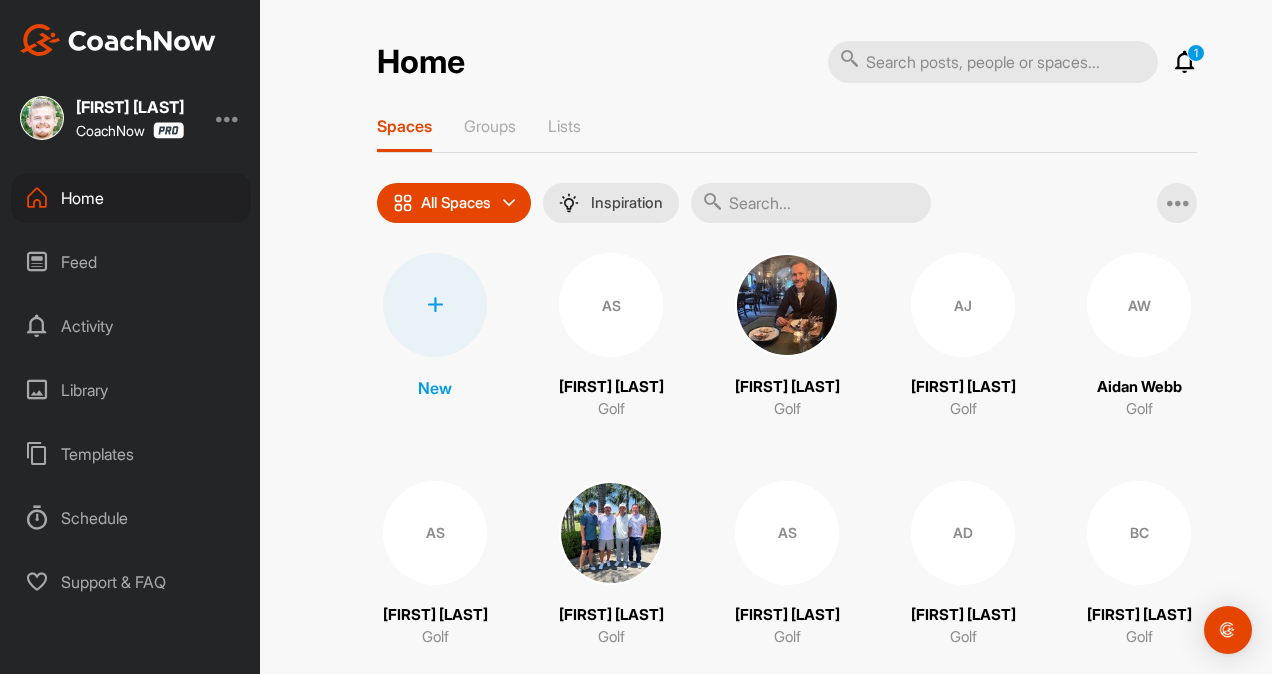 click at bounding box center [811, 203] 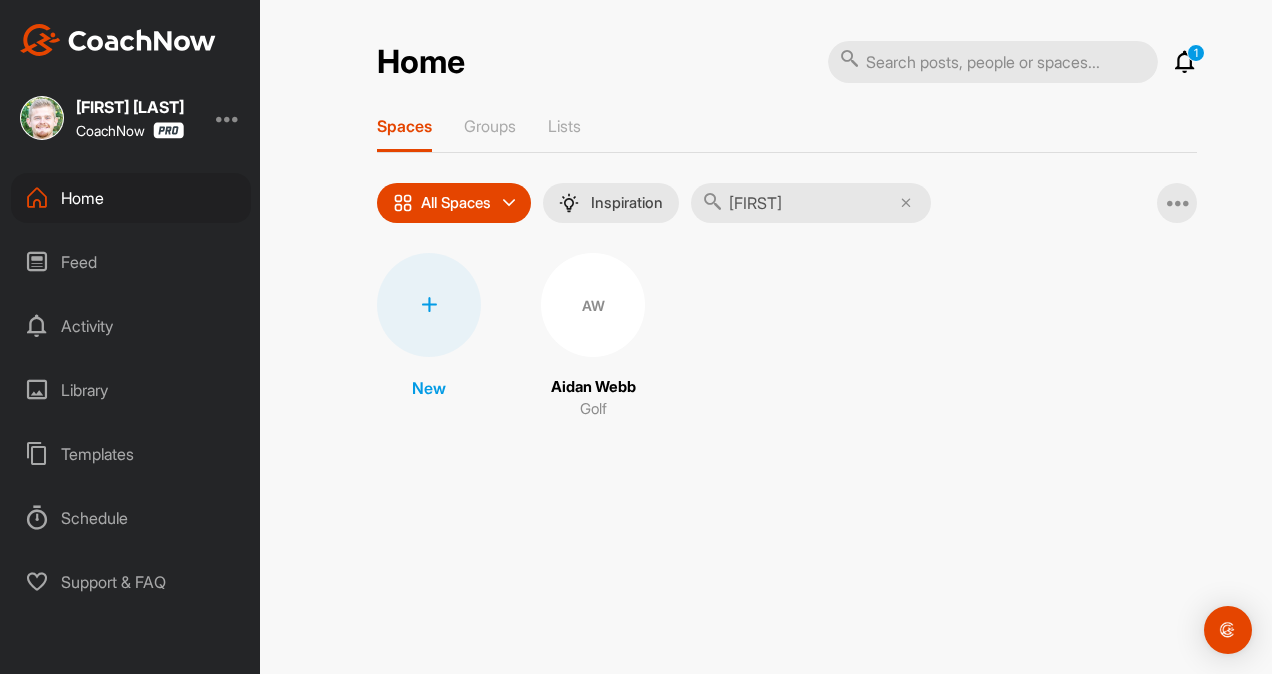 type on "aid" 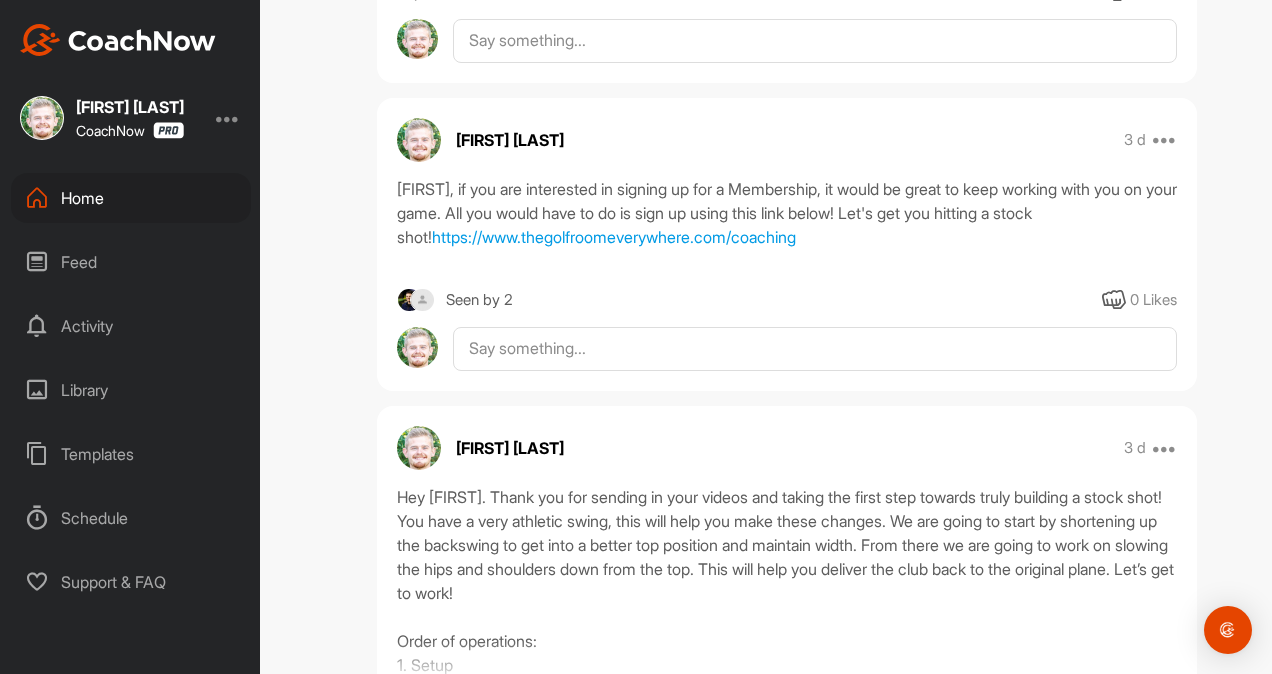 scroll, scrollTop: 0, scrollLeft: 0, axis: both 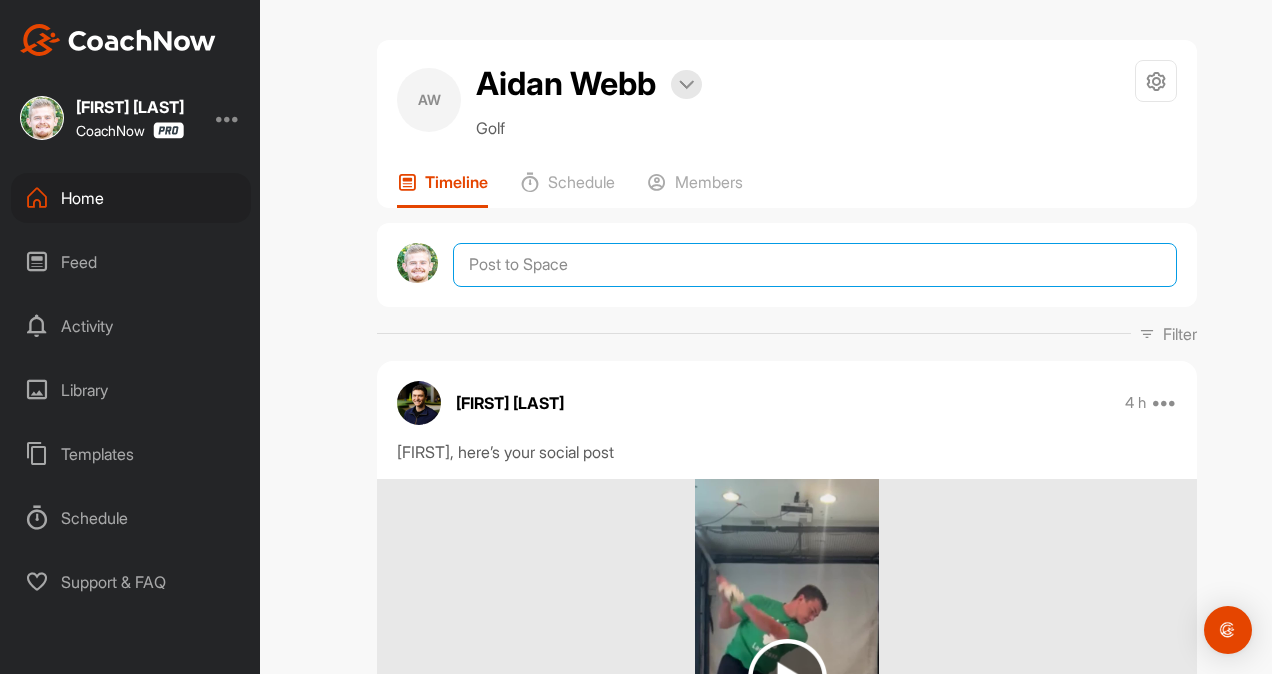 click at bounding box center [815, 265] 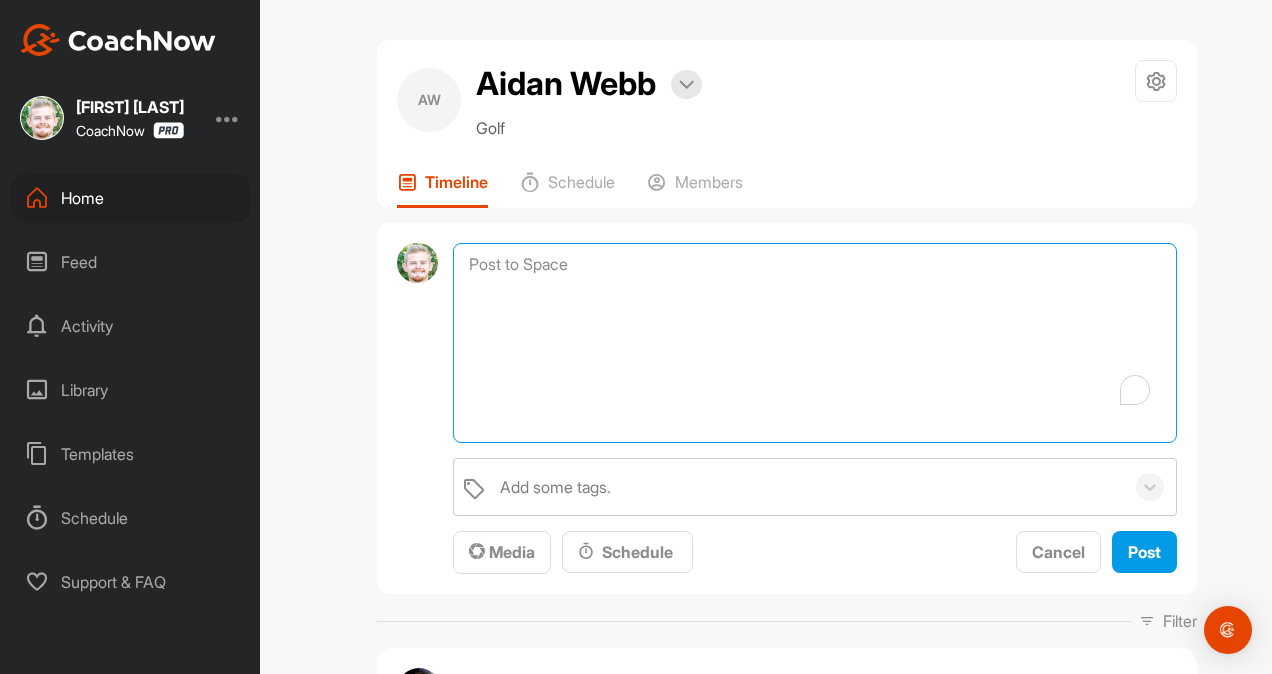 paste on "(Name), I am checking in to see if you have any questions regarding your lesson, drills, or the membership. I am here to help.
https://www.thegolfroomeverywhere.com/coaching" 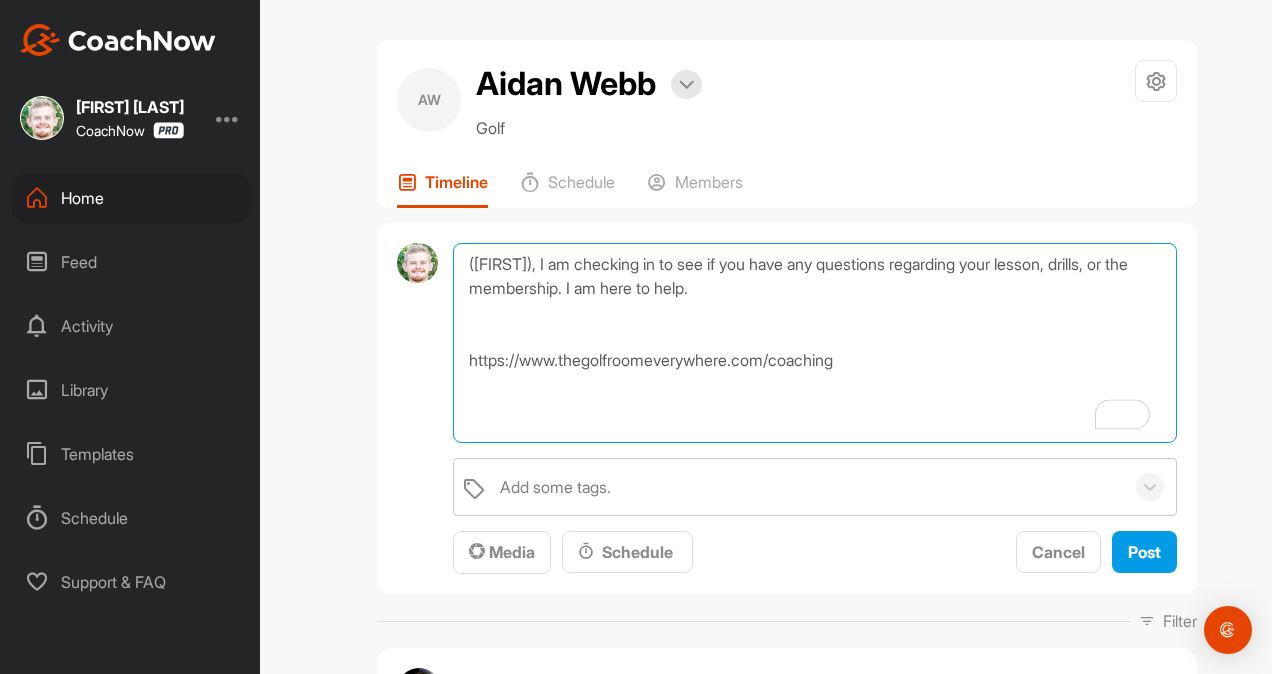 click on "(Name), I am checking in to see if you have any questions regarding your lesson, drills, or the membership. I am here to help.
https://www.thegolfroomeverywhere.com/coaching" at bounding box center [815, 343] 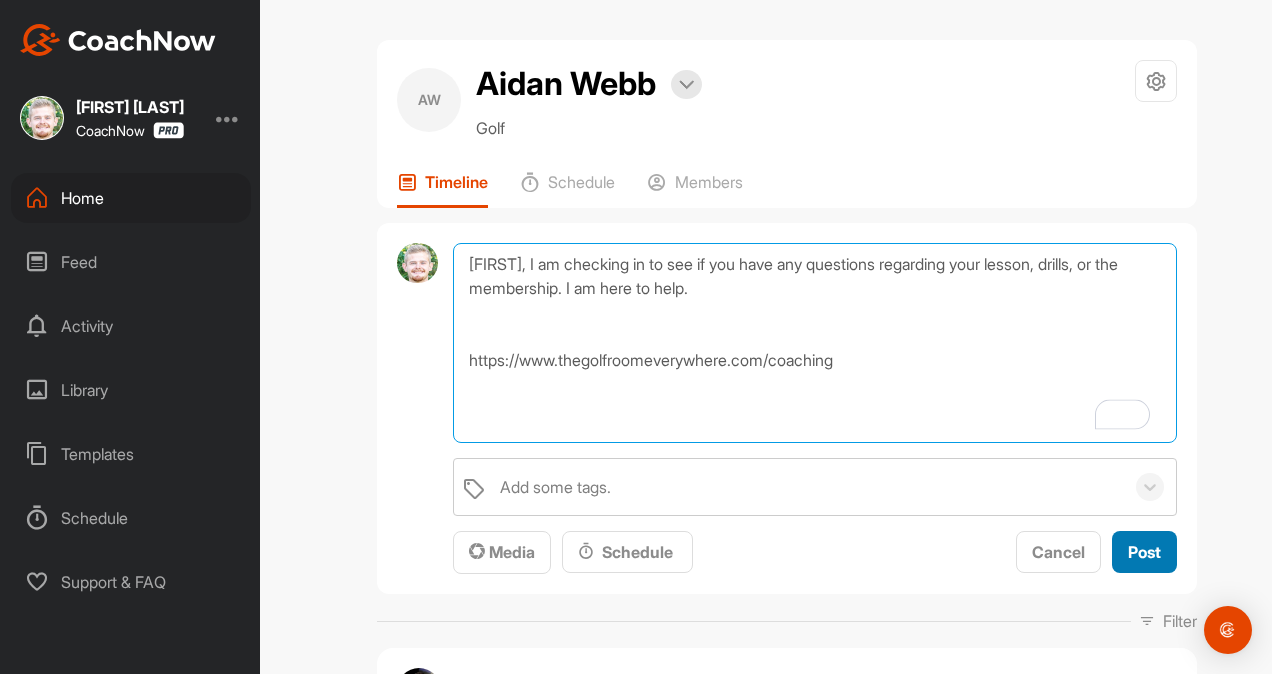 type on "Aidan, I am checking in to see if you have any questions regarding your lesson, drills, or the membership. I am here to help.
https://www.thegolfroomeverywhere.com/coaching" 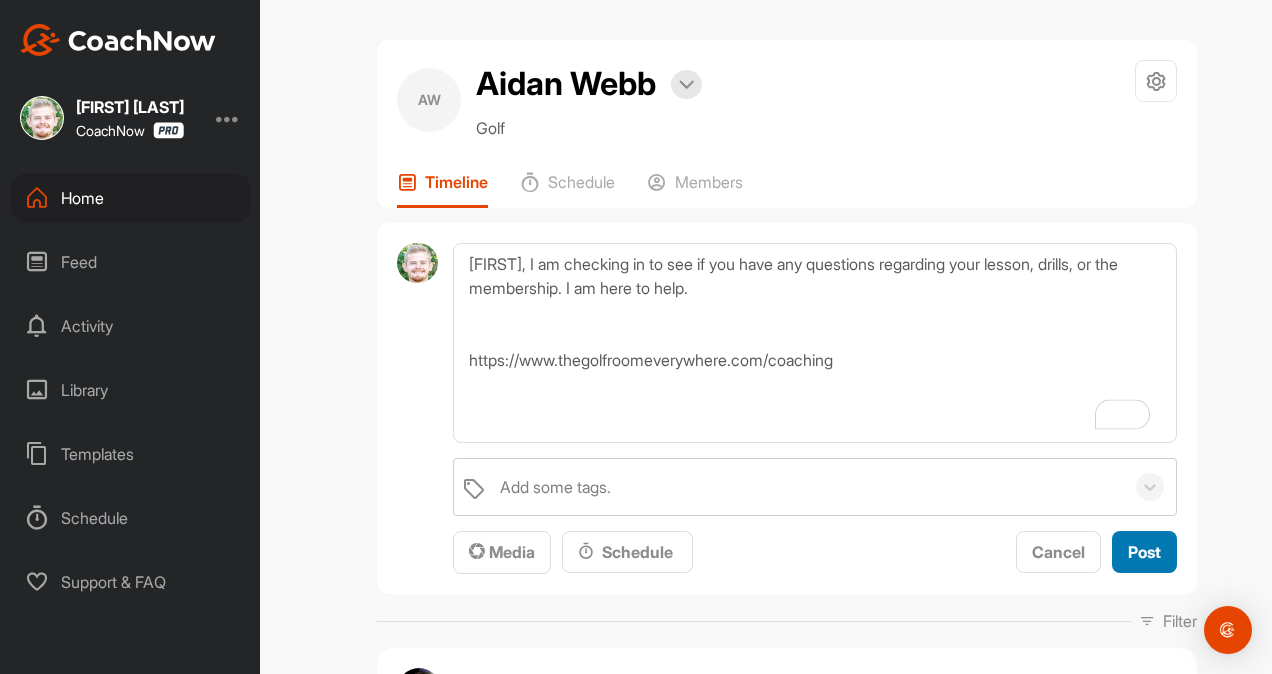 click on "Post" at bounding box center [1144, 552] 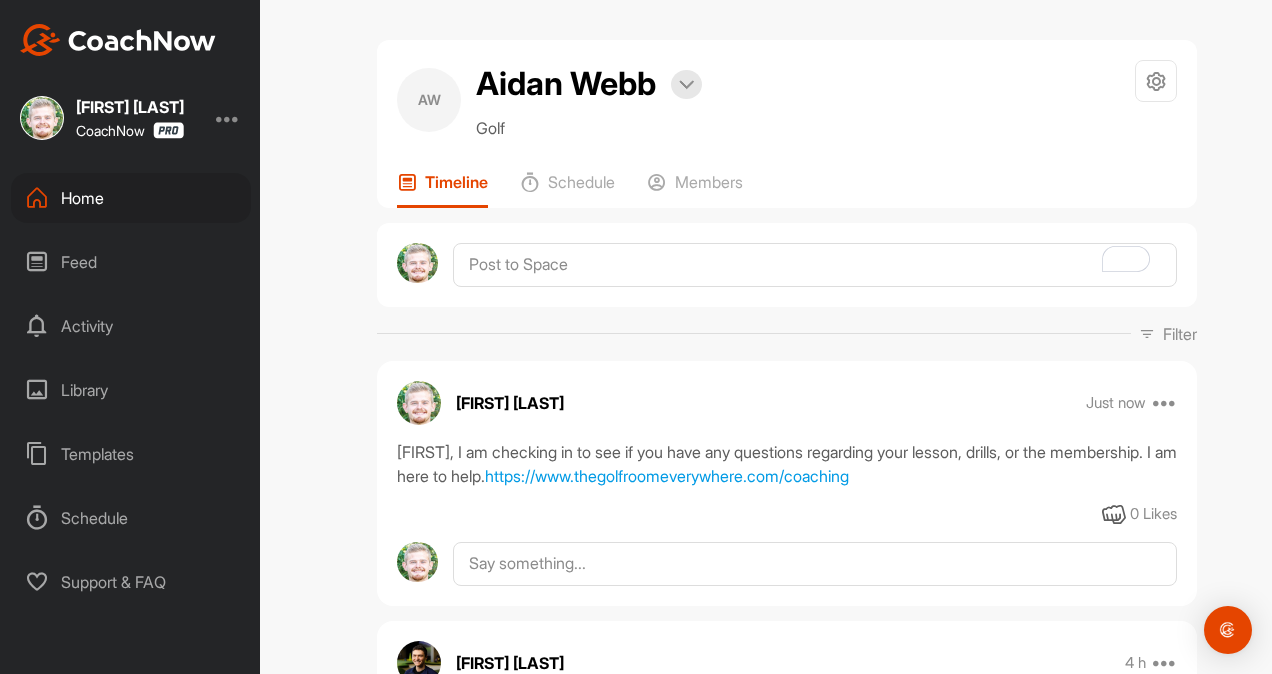 click on "Home" at bounding box center (131, 198) 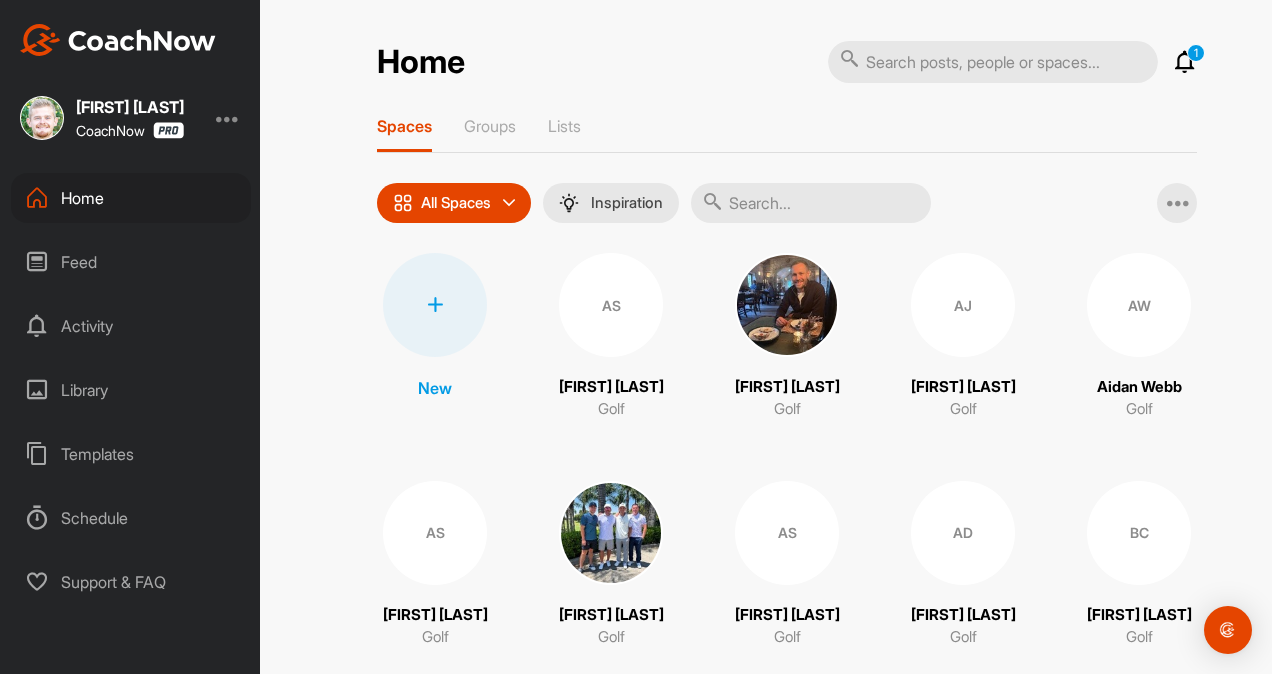 click at bounding box center [811, 203] 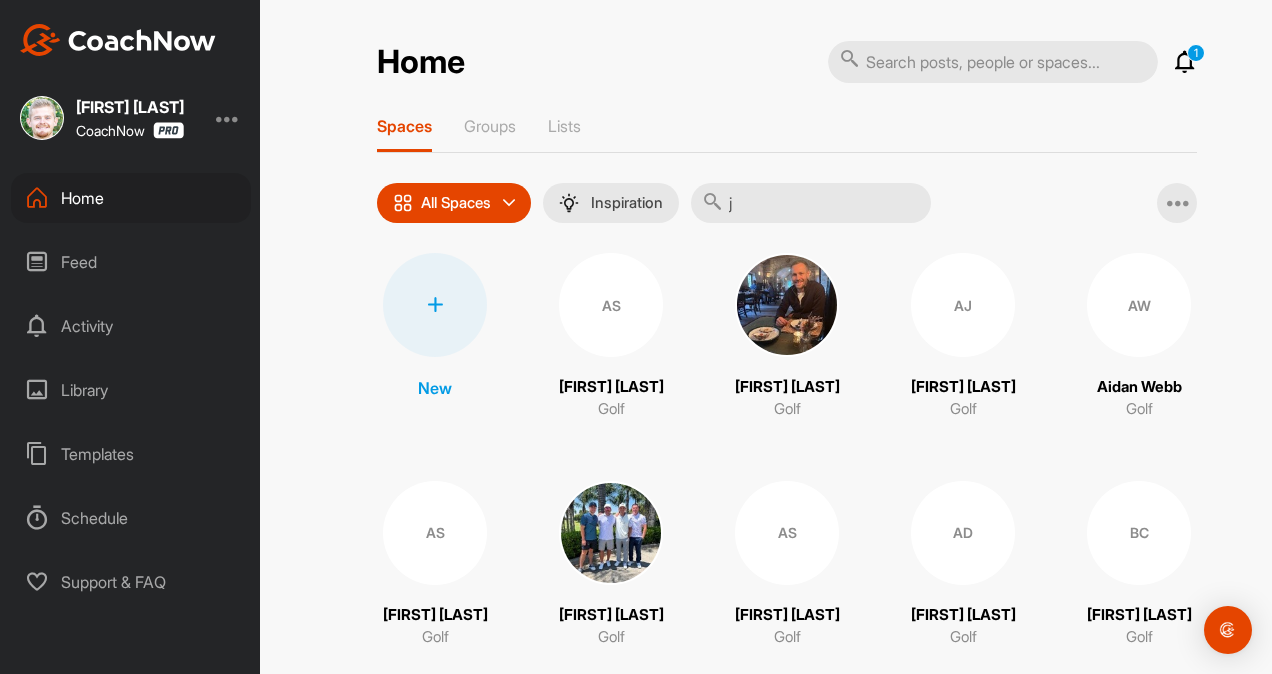 click on "j" at bounding box center (811, 203) 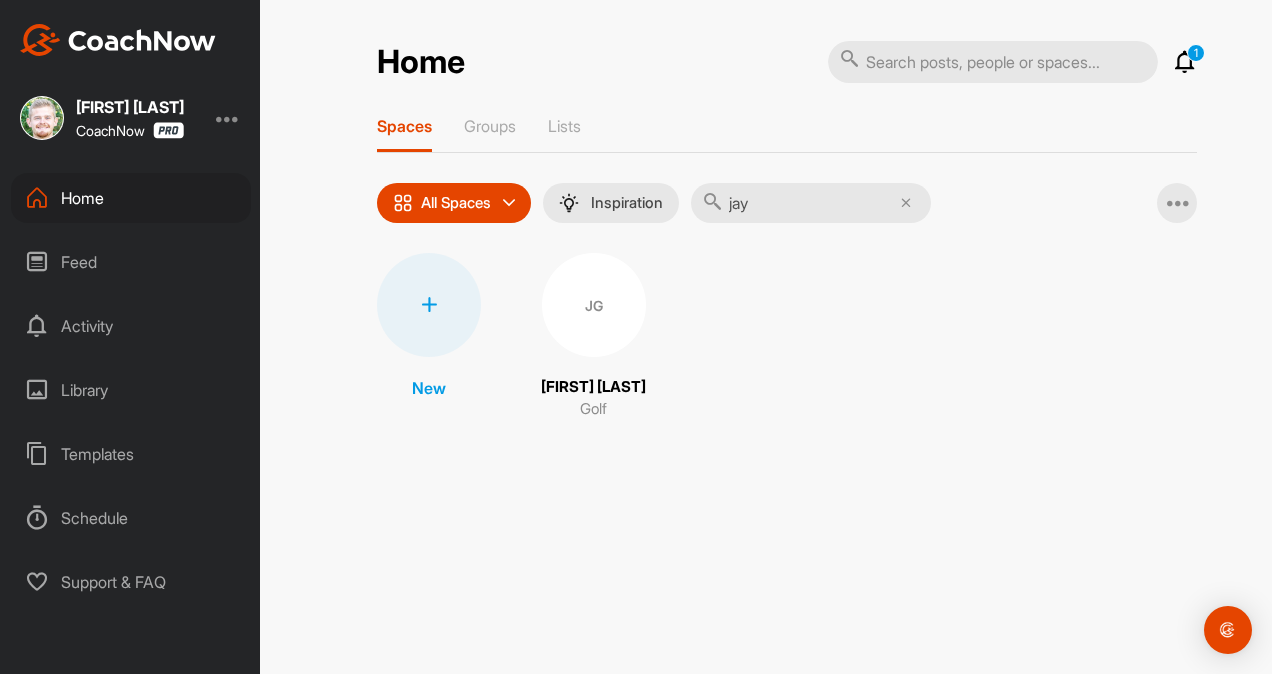type on "jay" 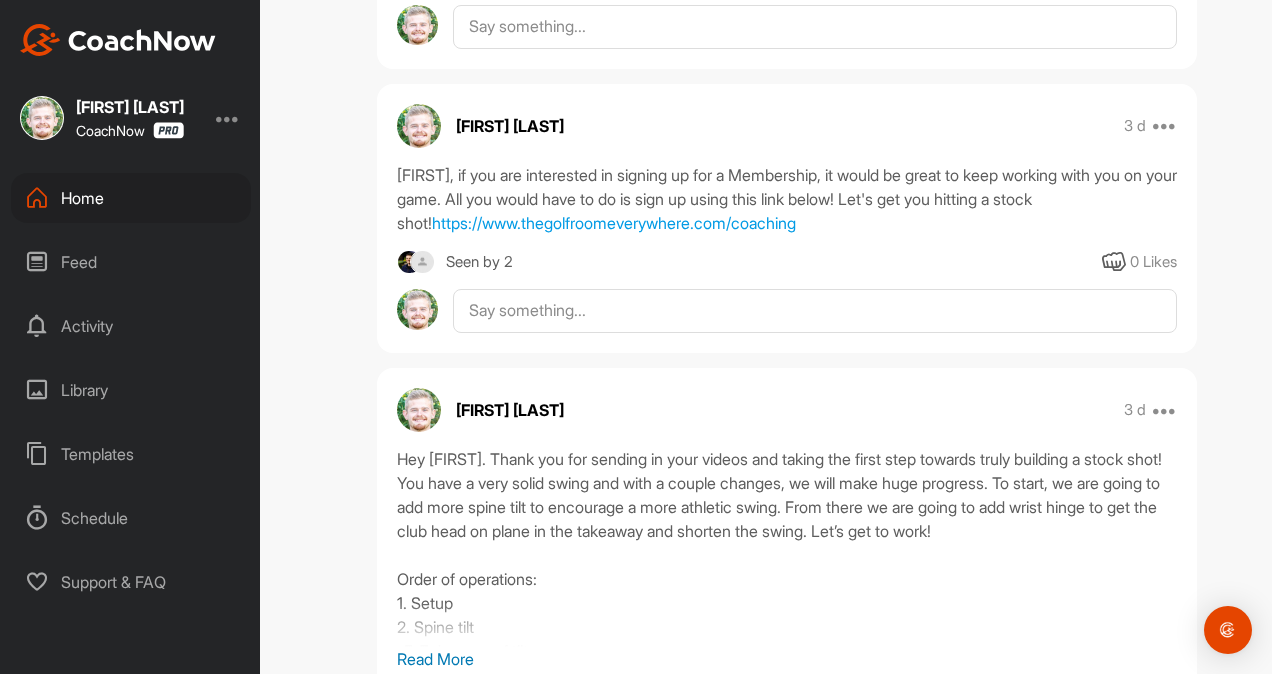 scroll, scrollTop: 0, scrollLeft: 0, axis: both 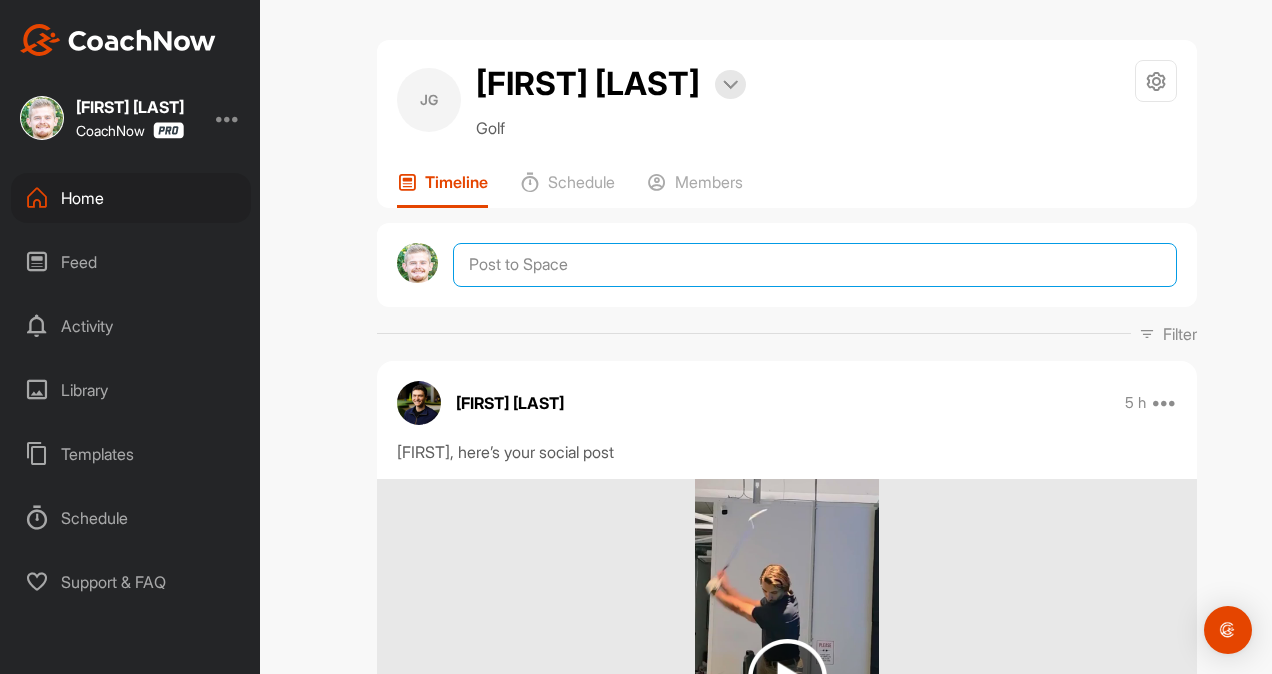 click at bounding box center (815, 265) 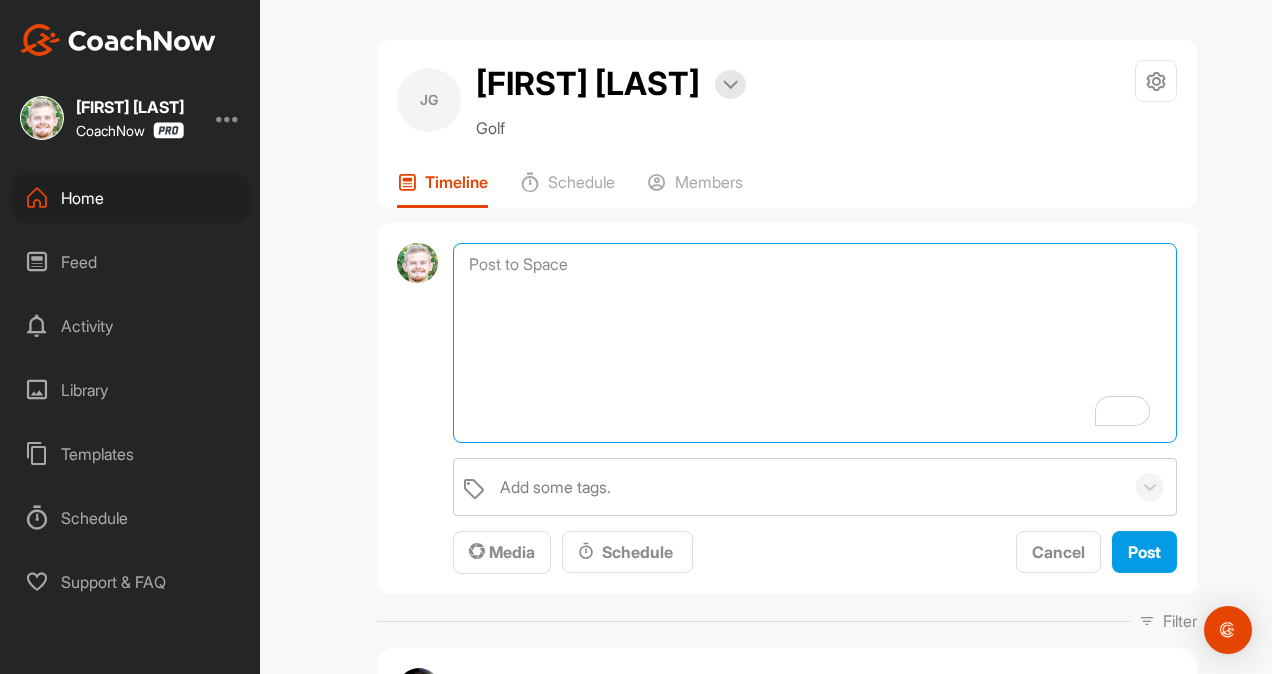 paste on "(Name), I am checking in to see if you have any questions regarding your lesson, drills, or the membership. I am here to help.
https://www.thegolfroomeverywhere.com/coaching" 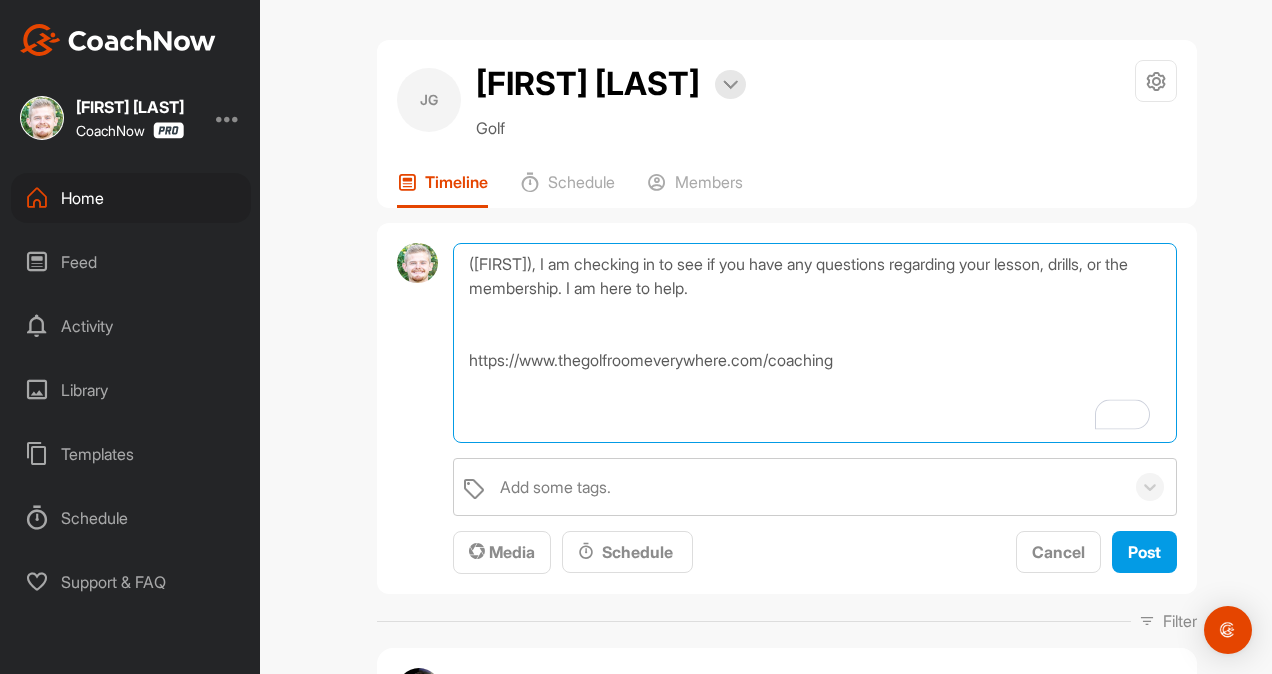 click on "(Name), I am checking in to see if you have any questions regarding your lesson, drills, or the membership. I am here to help.
https://www.thegolfroomeverywhere.com/coaching" at bounding box center (815, 343) 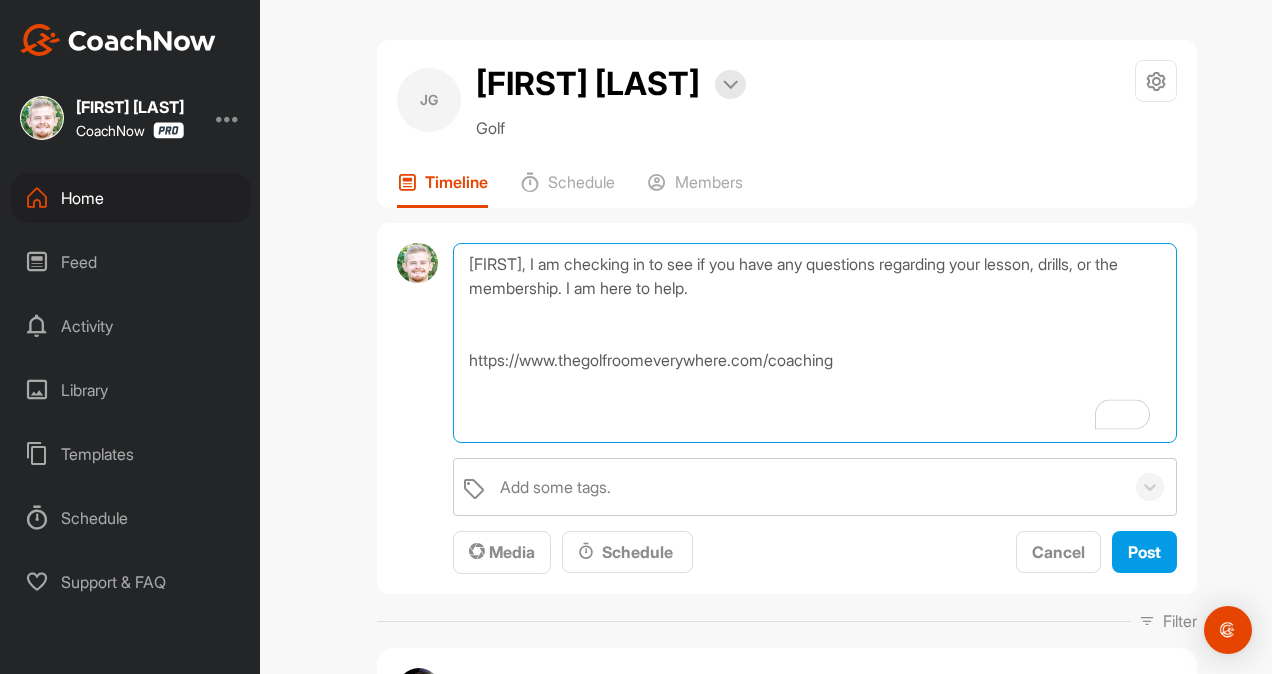 type on "Jay, I am checking in to see if you have any questions regarding your lesson, drills, or the membership. I am here to help.
https://www.thegolfroomeverywhere.com/coaching" 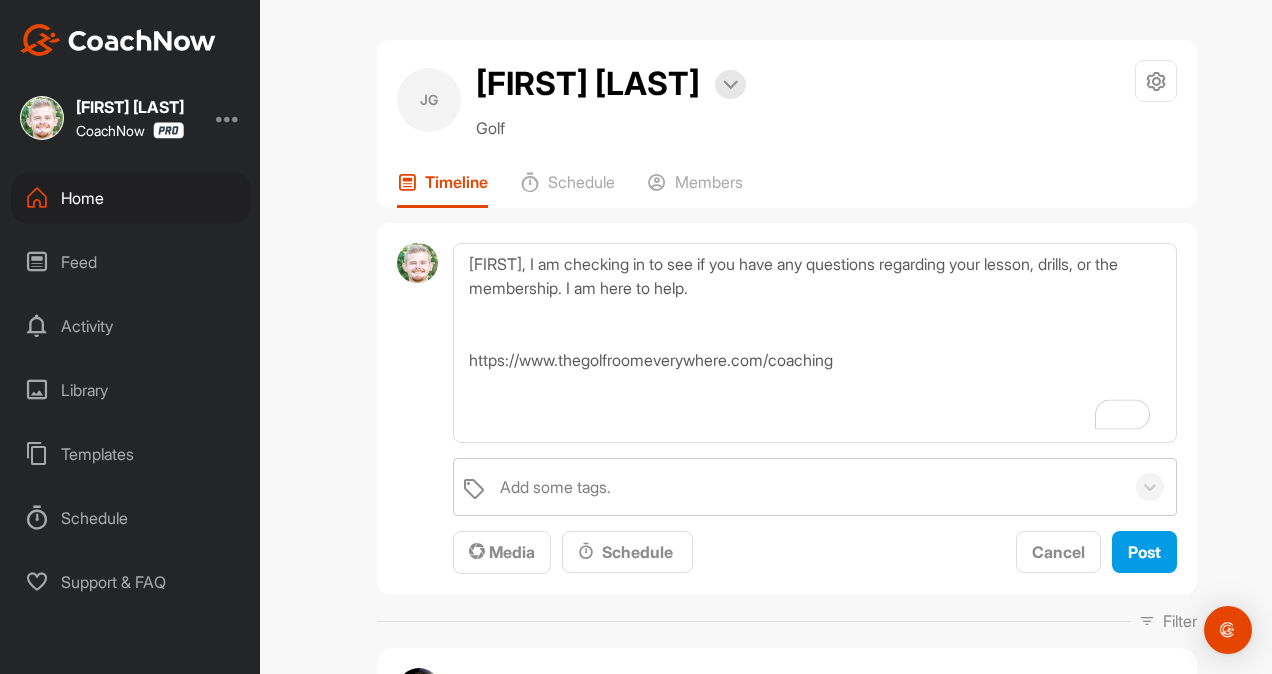 click on "Add some tags.   Media    Schedule     Cancel   Post" at bounding box center [815, 516] 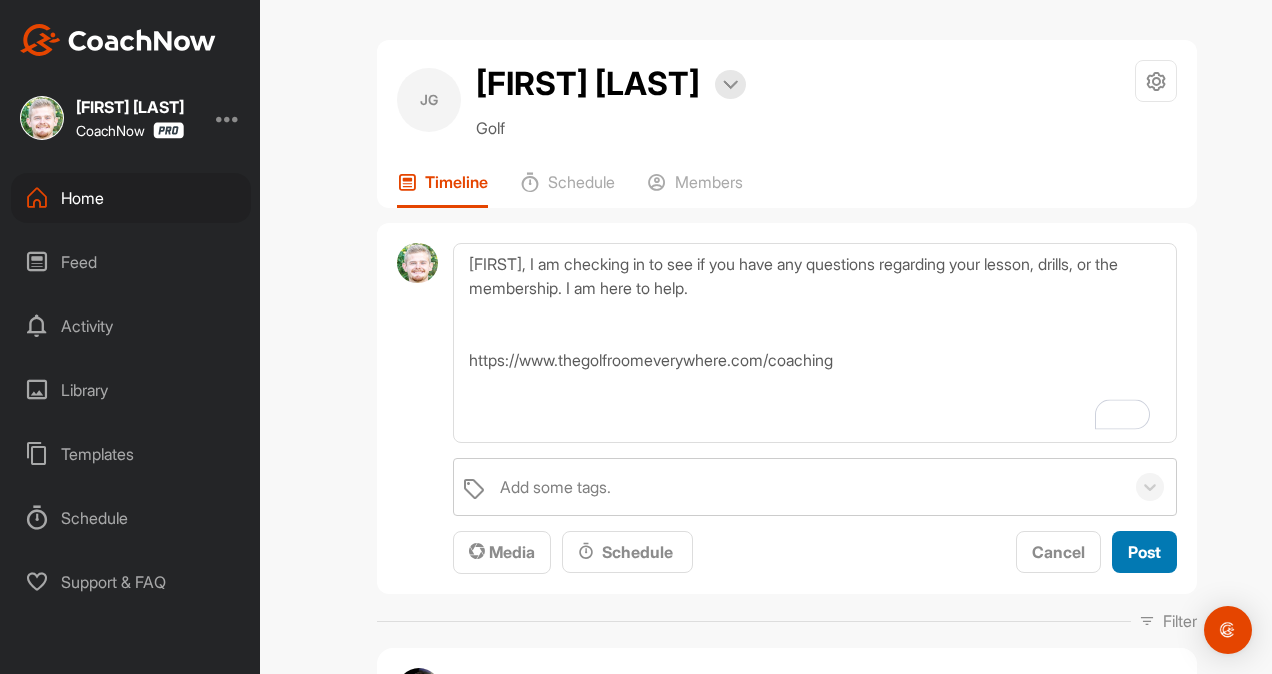 click on "Post" at bounding box center [1144, 552] 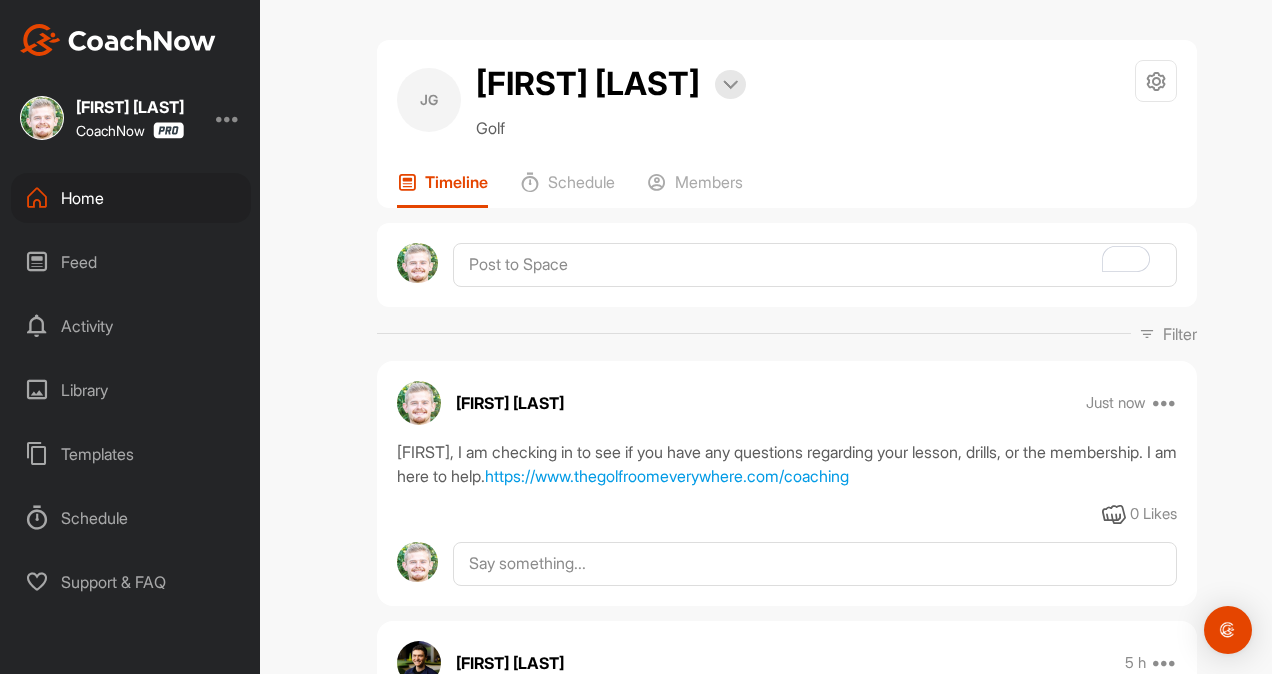 click on "Home" at bounding box center (131, 198) 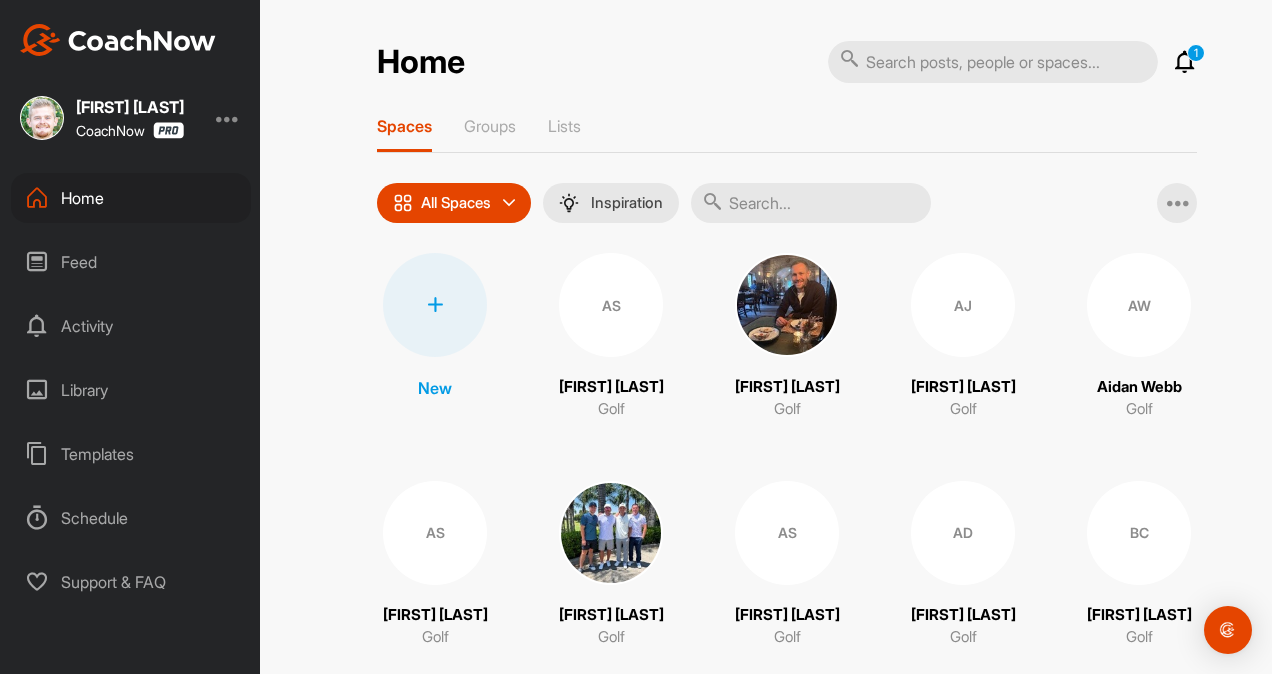 click at bounding box center (811, 203) 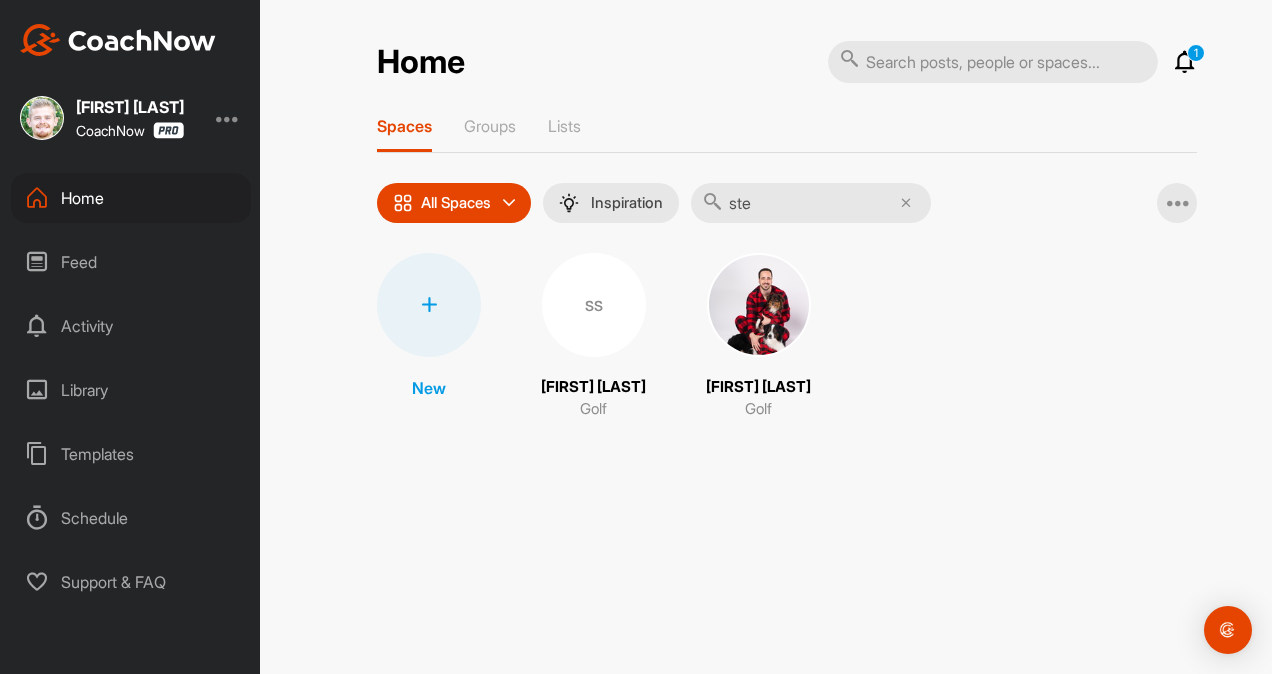 type on "ste" 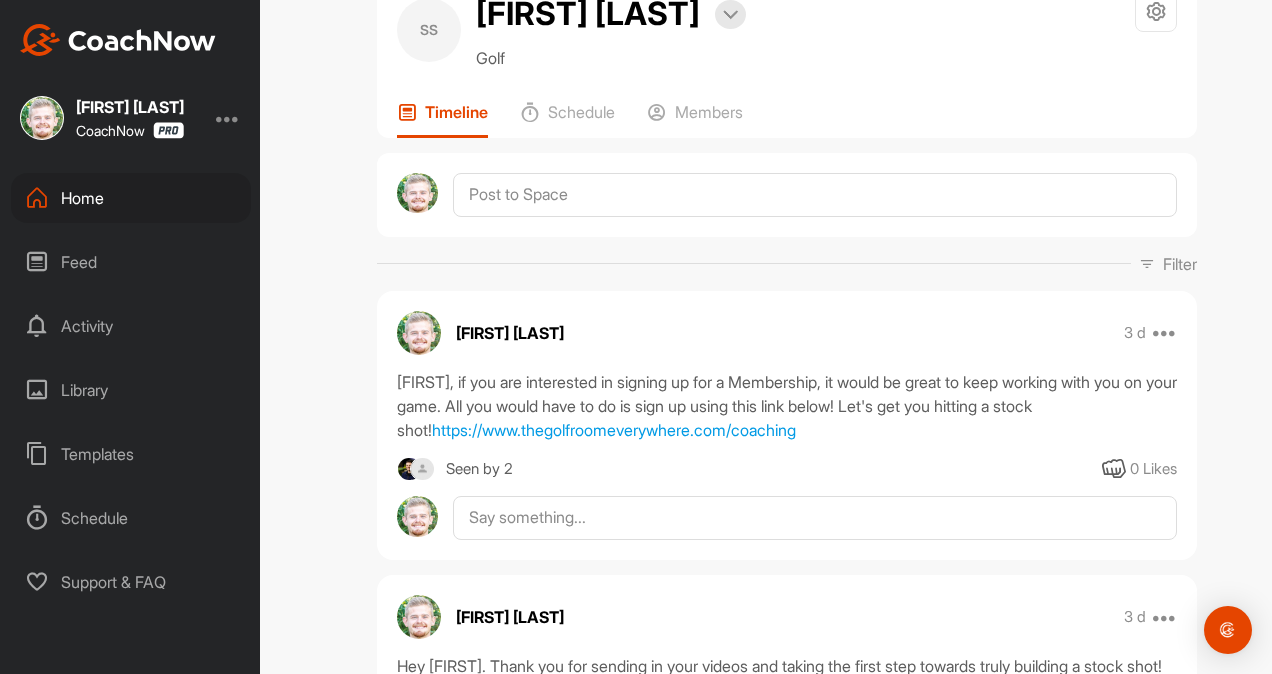scroll, scrollTop: 62, scrollLeft: 0, axis: vertical 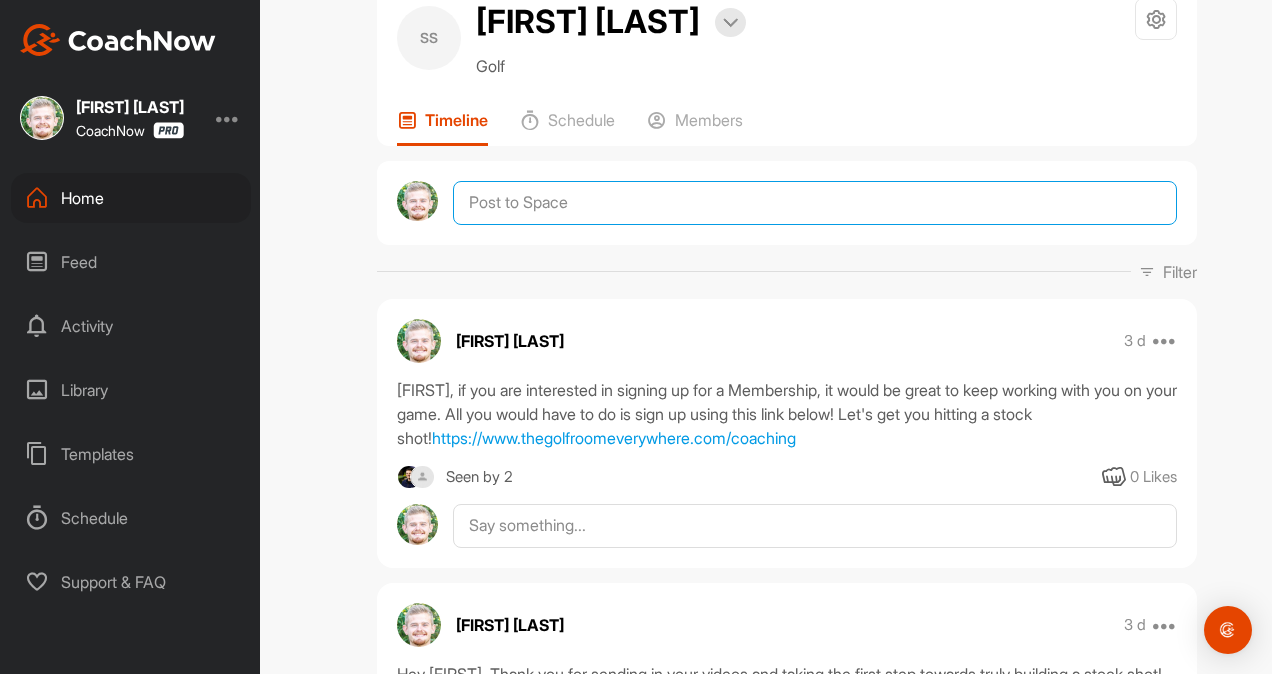 click at bounding box center (815, 203) 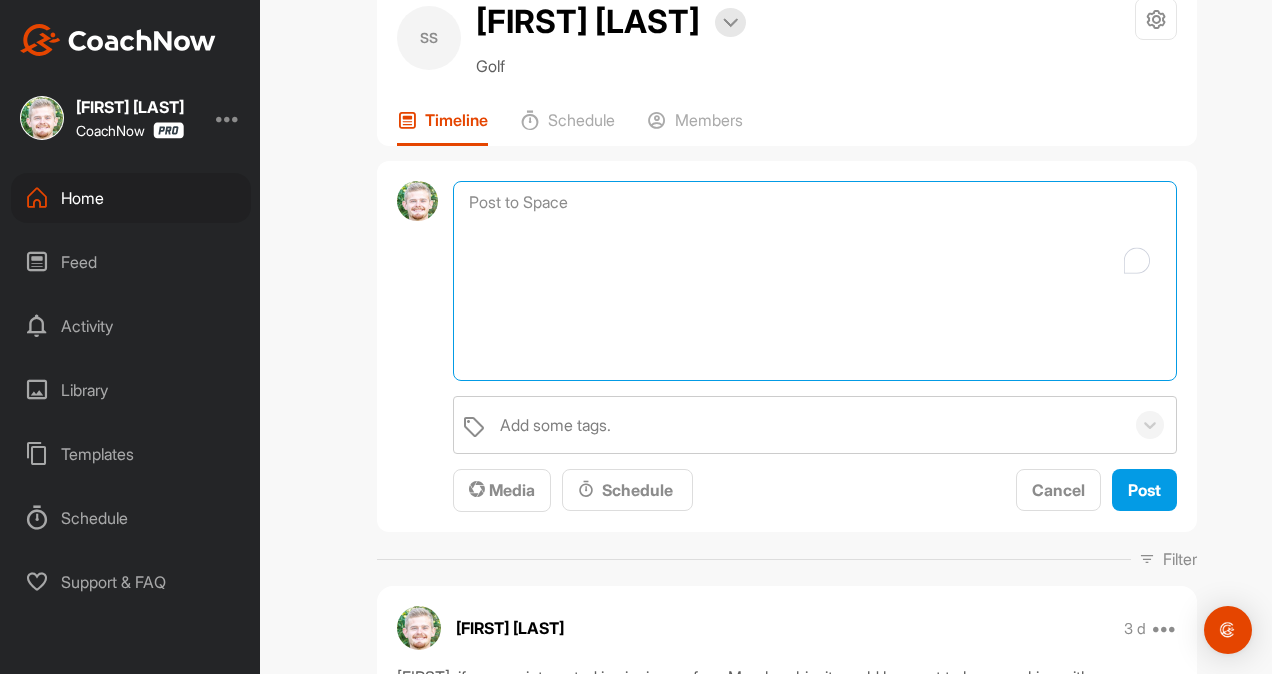 scroll, scrollTop: 62, scrollLeft: 0, axis: vertical 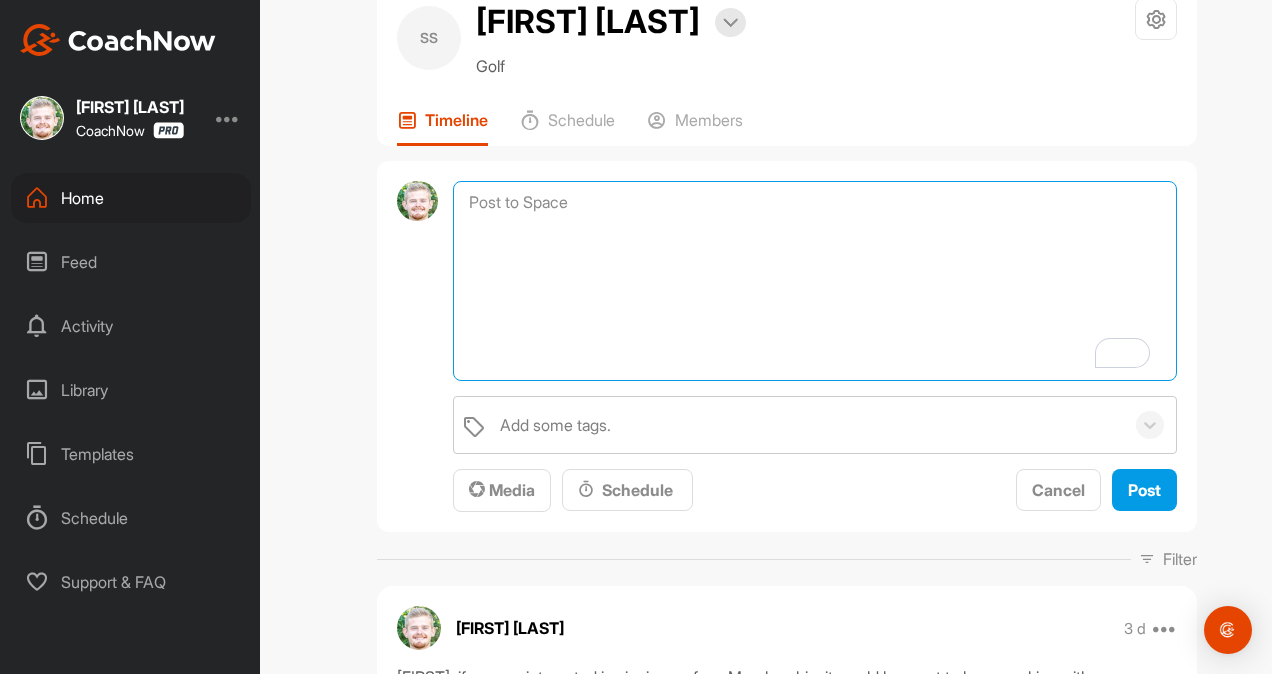 paste on "(Name), I am checking in to see if you have any questions regarding your lesson, drills, or the membership. I am here to help.
https://www.thegolfroomeverywhere.com/coaching" 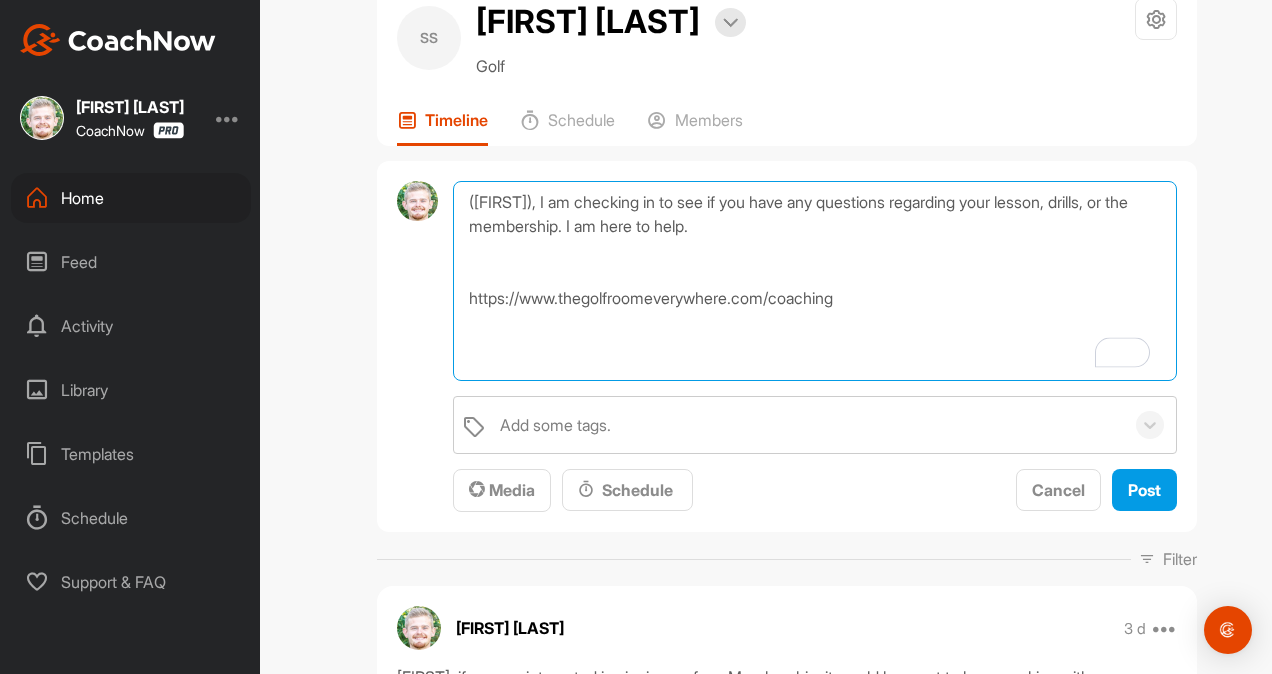 click on "(Name), I am checking in to see if you have any questions regarding your lesson, drills, or the membership. I am here to help.
https://www.thegolfroomeverywhere.com/coaching" at bounding box center (815, 281) 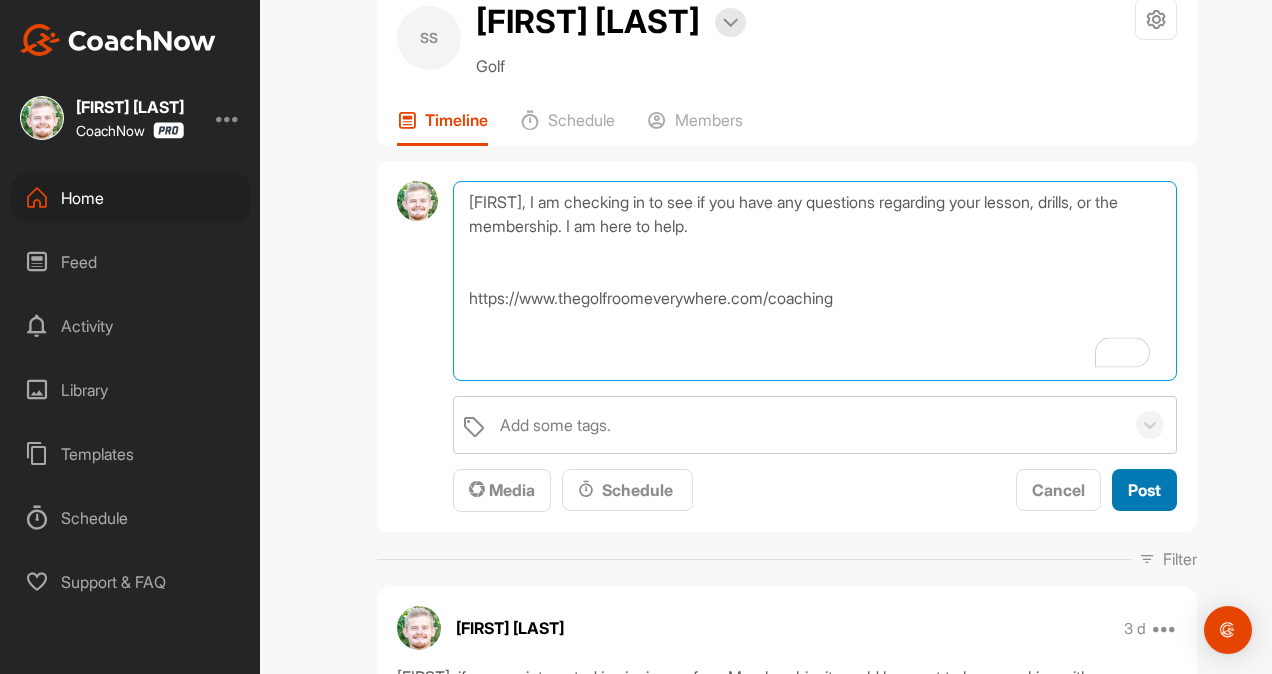 type on "Stefan, I am checking in to see if you have any questions regarding your lesson, drills, or the membership. I am here to help.
https://www.thegolfroomeverywhere.com/coaching" 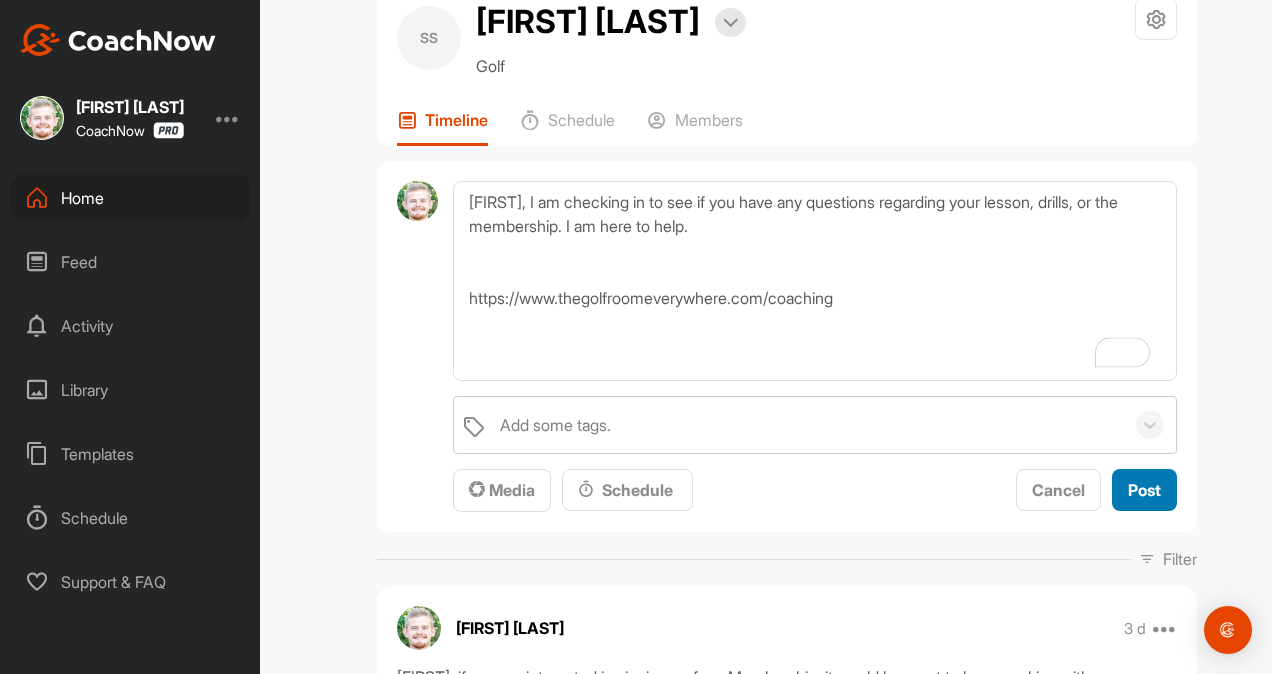 click on "Post" at bounding box center [1144, 490] 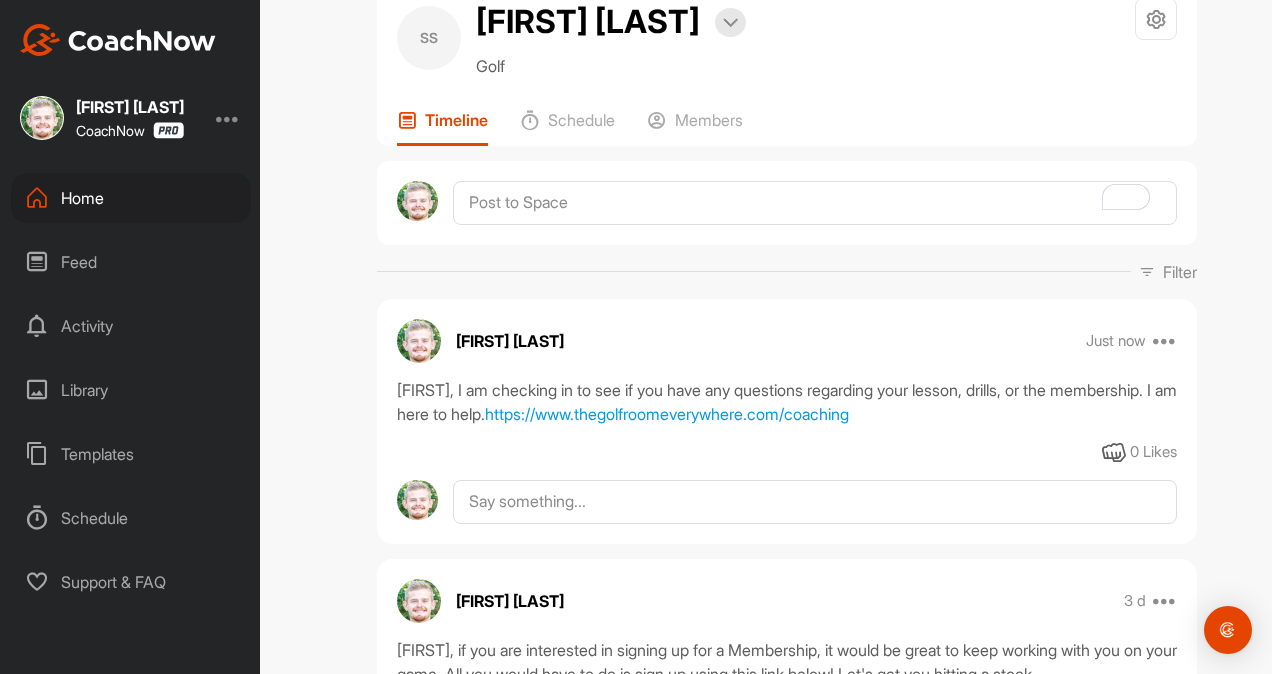 click on "Home" at bounding box center (131, 198) 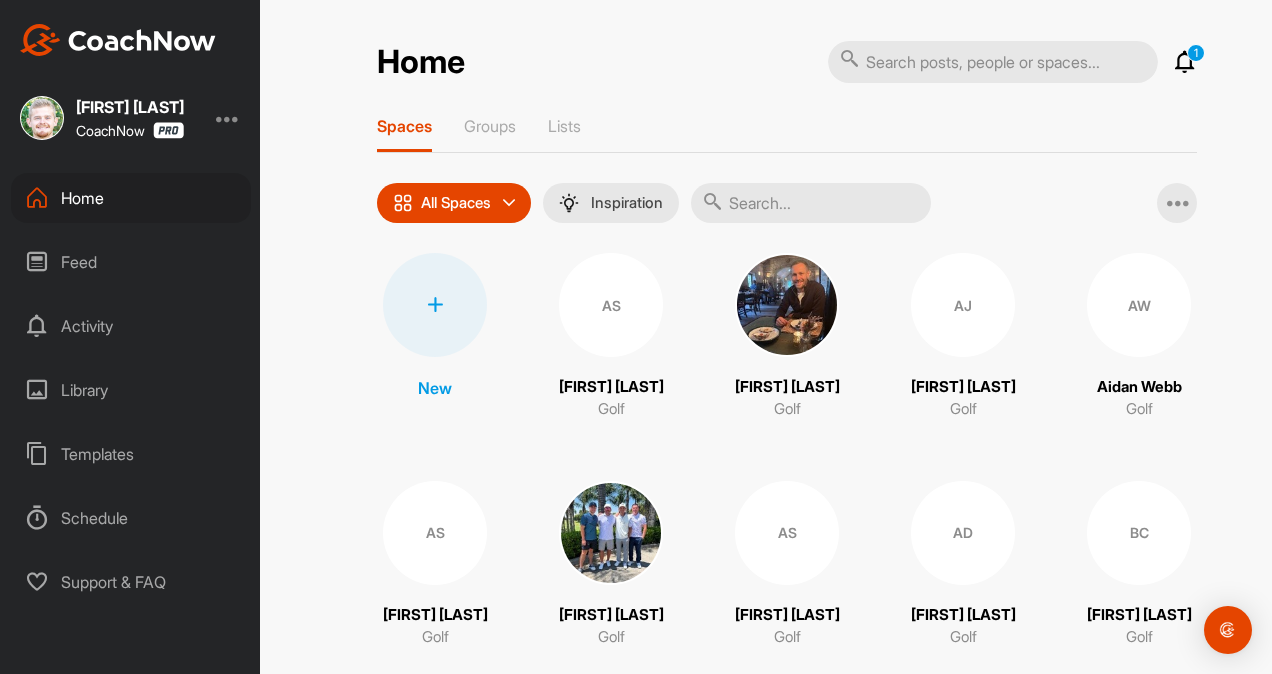 click at bounding box center [811, 203] 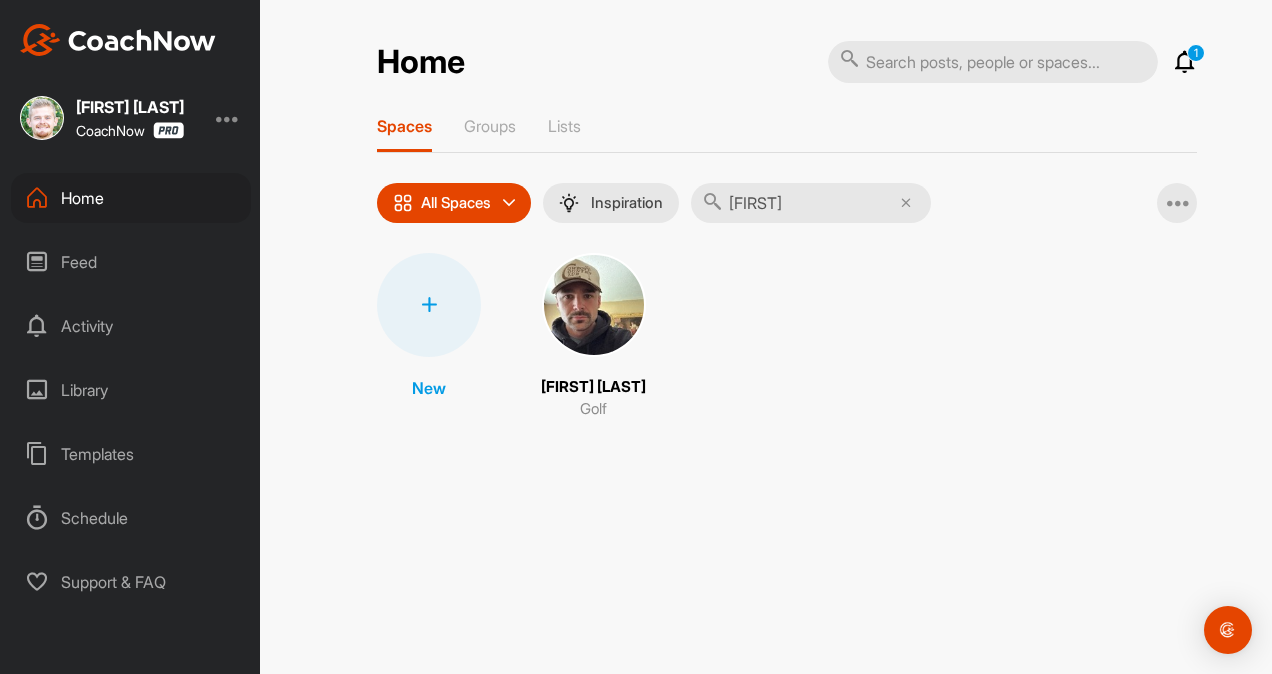 type on "jonah" 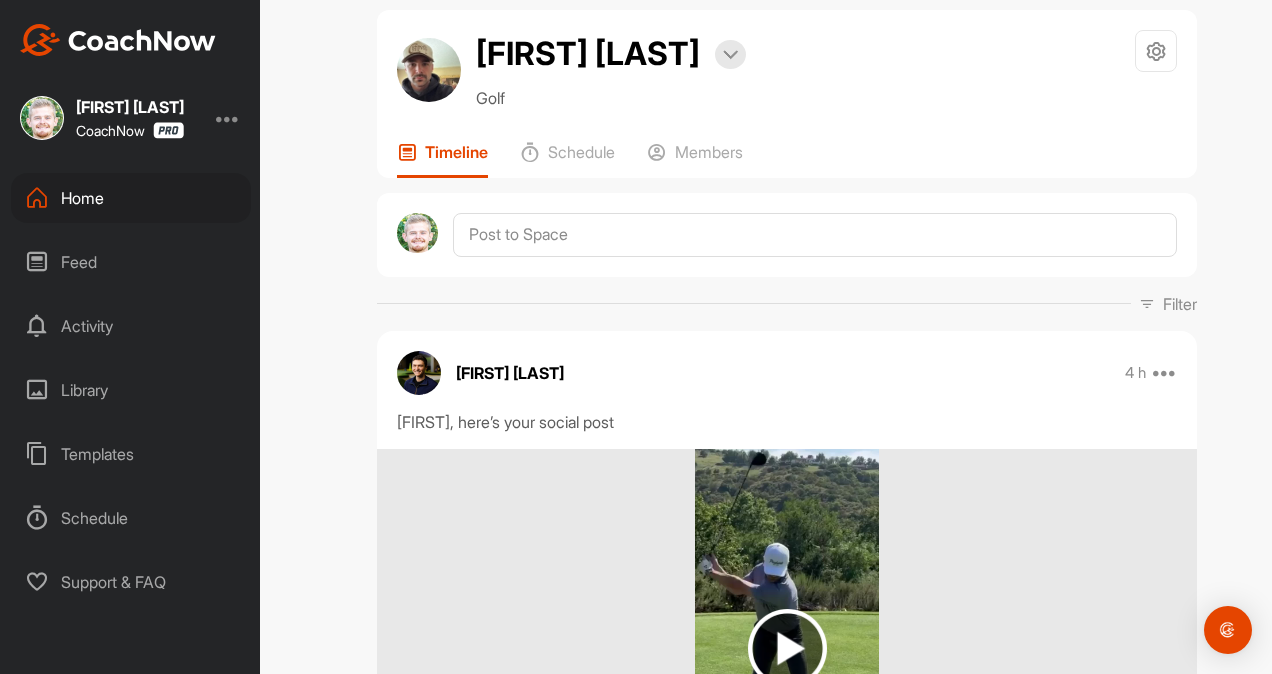 scroll, scrollTop: 0, scrollLeft: 0, axis: both 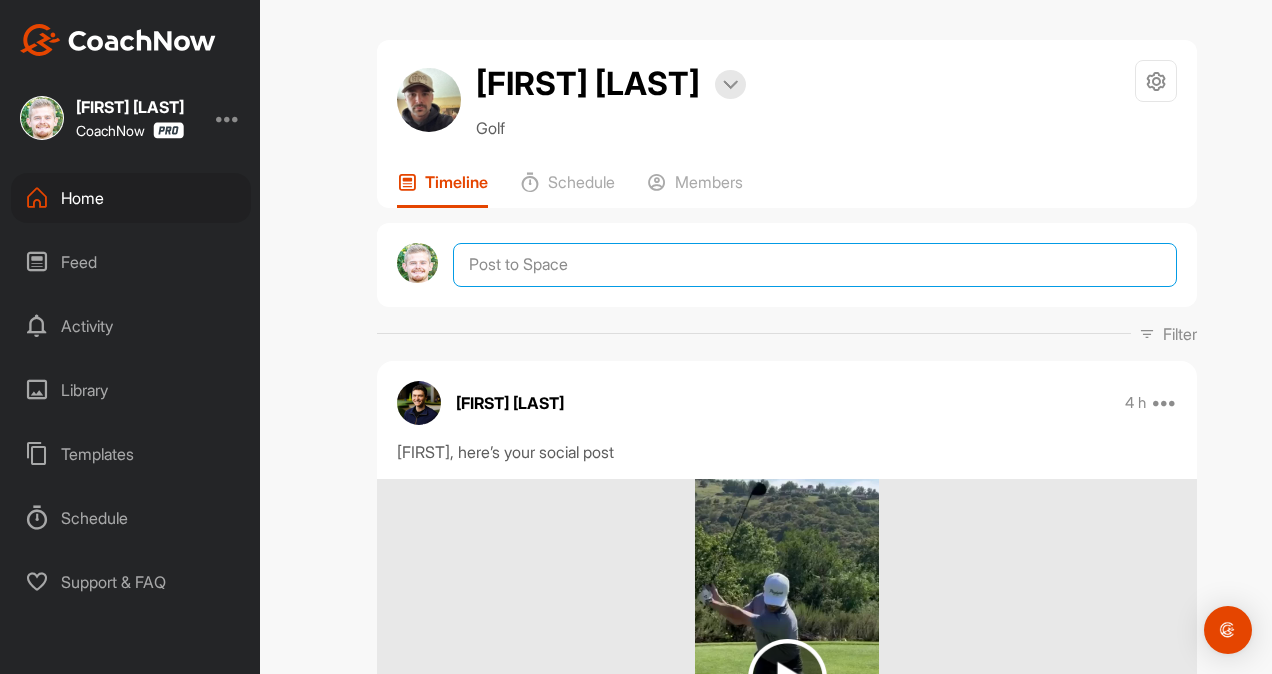 click at bounding box center [815, 265] 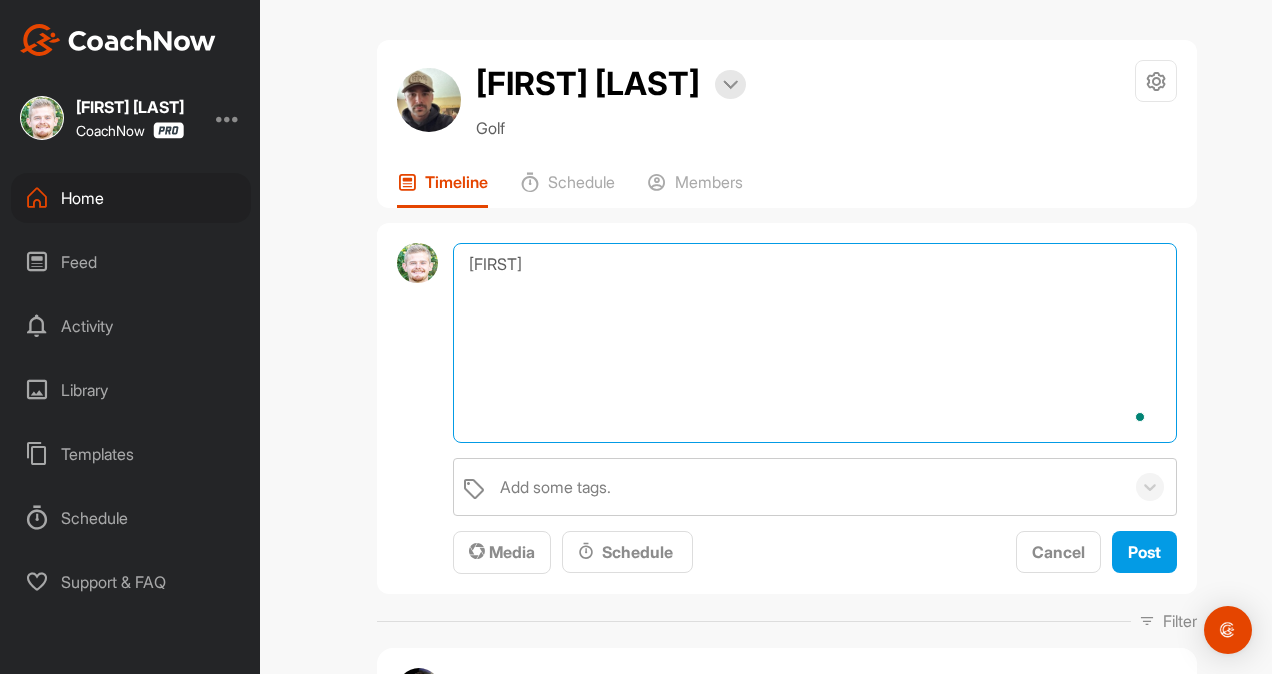 type on "J" 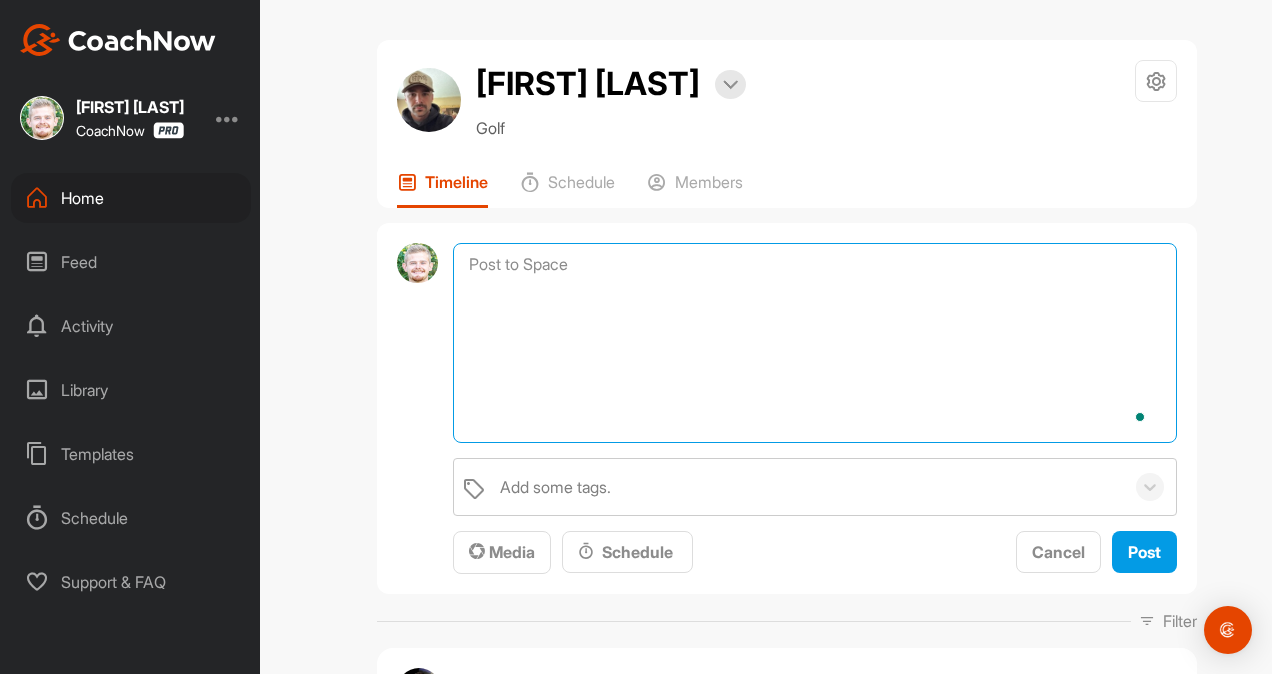 paste on "(Name), I am checking in to see if you have any questions regarding your lesson, drills, or the membership. I am here to help.
https://www.thegolfroomeverywhere.com/coaching" 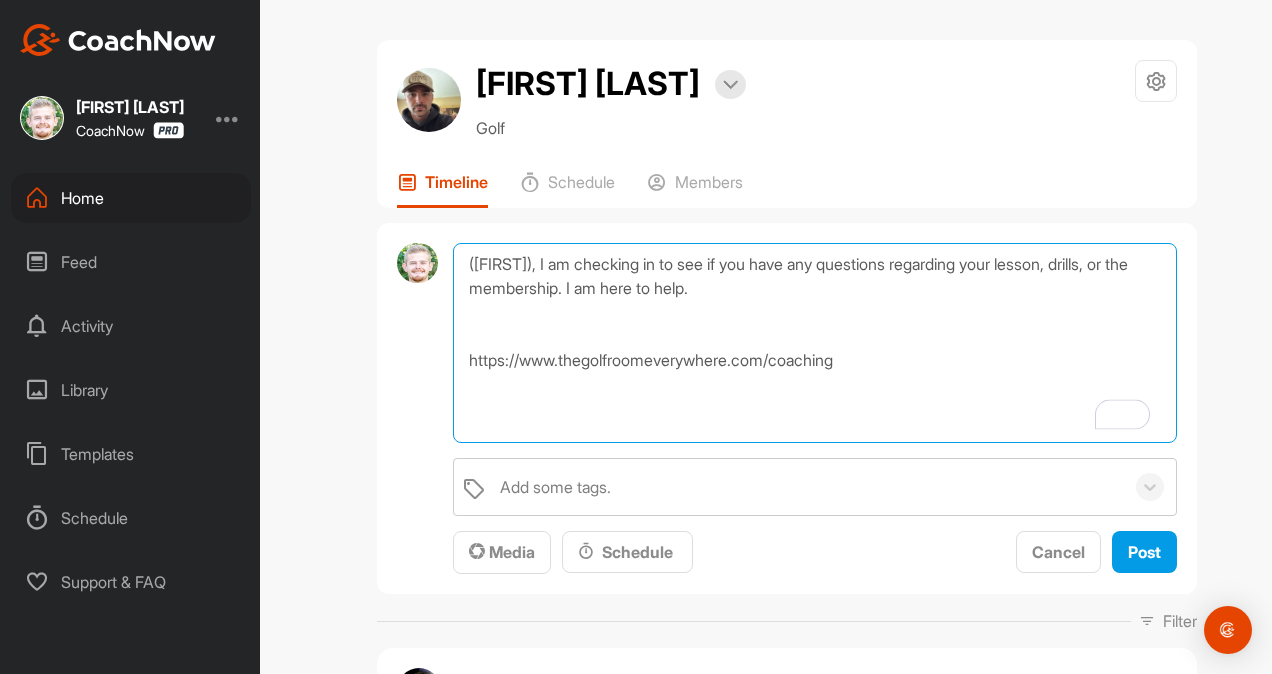 click on "(Name), I am checking in to see if you have any questions regarding your lesson, drills, or the membership. I am here to help.
https://www.thegolfroomeverywhere.com/coaching" at bounding box center [815, 343] 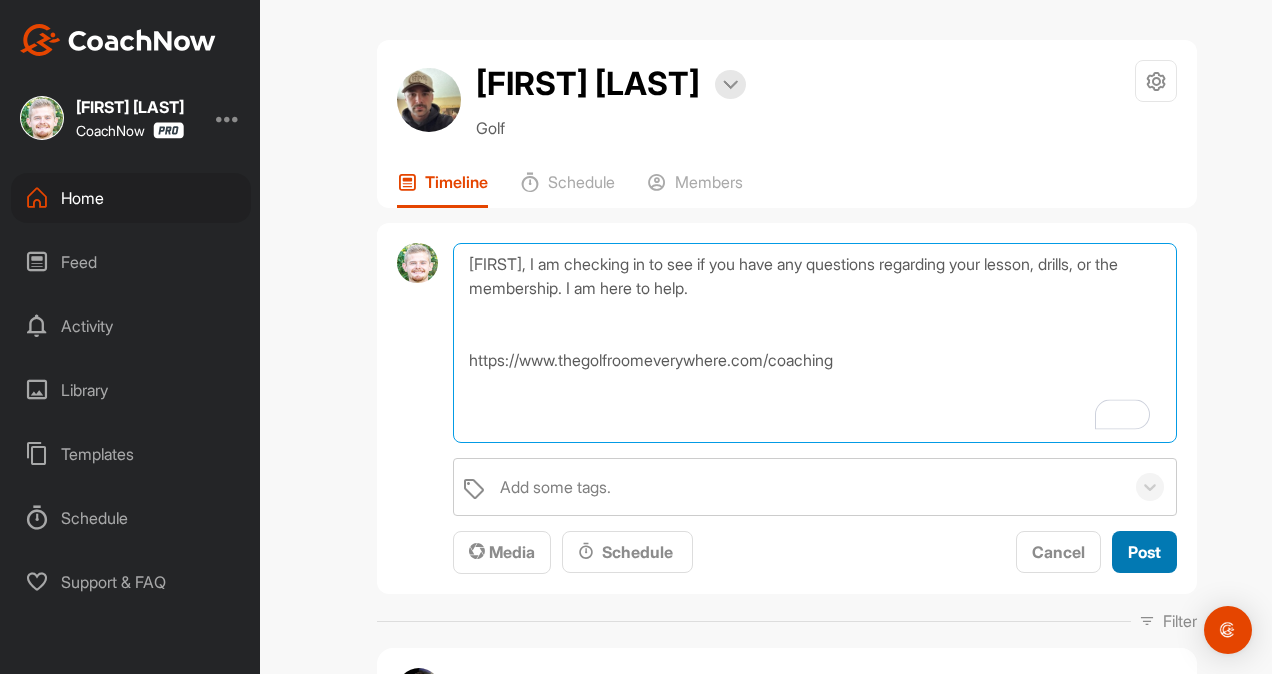 type on "Jonah, I am checking in to see if you have any questions regarding your lesson, drills, or the membership. I am here to help.
https://www.thegolfroomeverywhere.com/coaching" 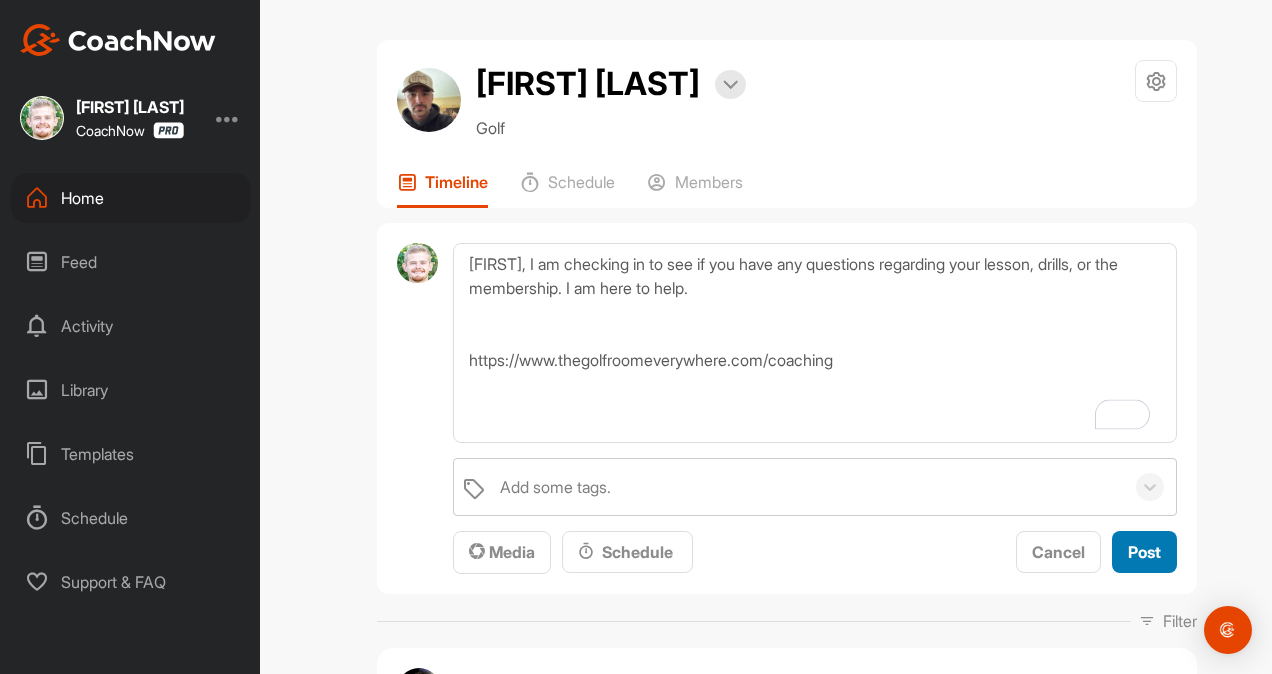 click on "Post" at bounding box center [1144, 552] 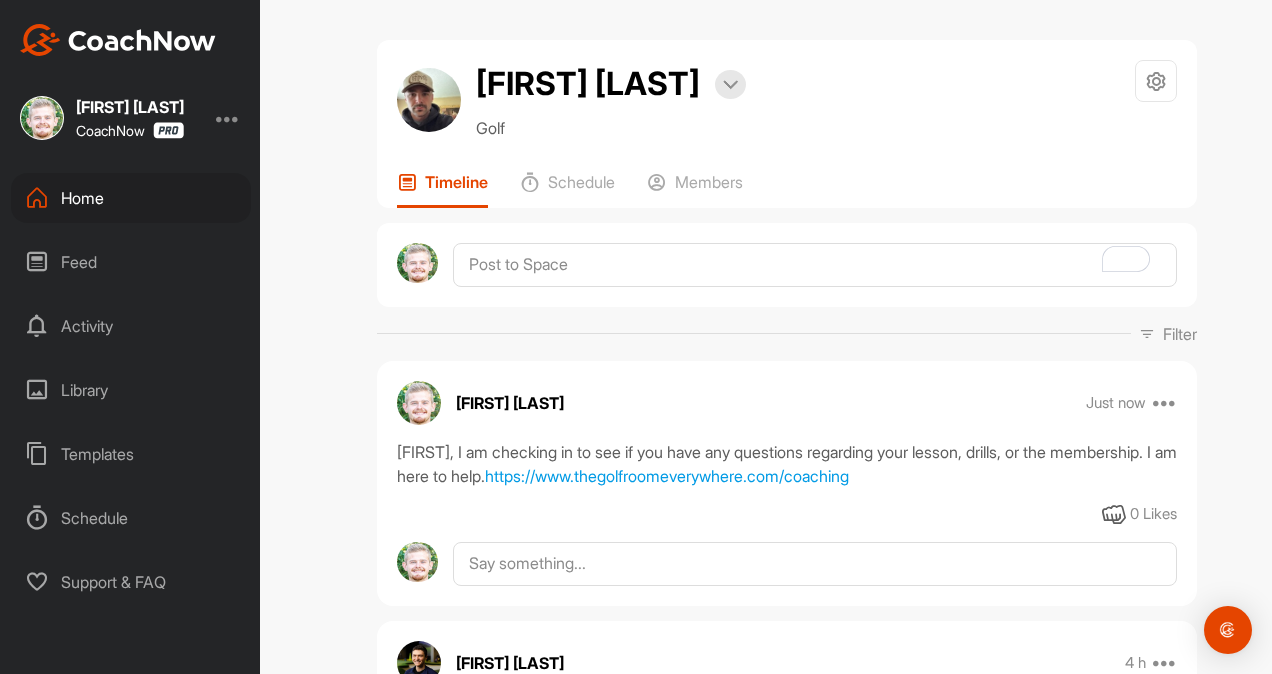 click on "Home" at bounding box center (131, 198) 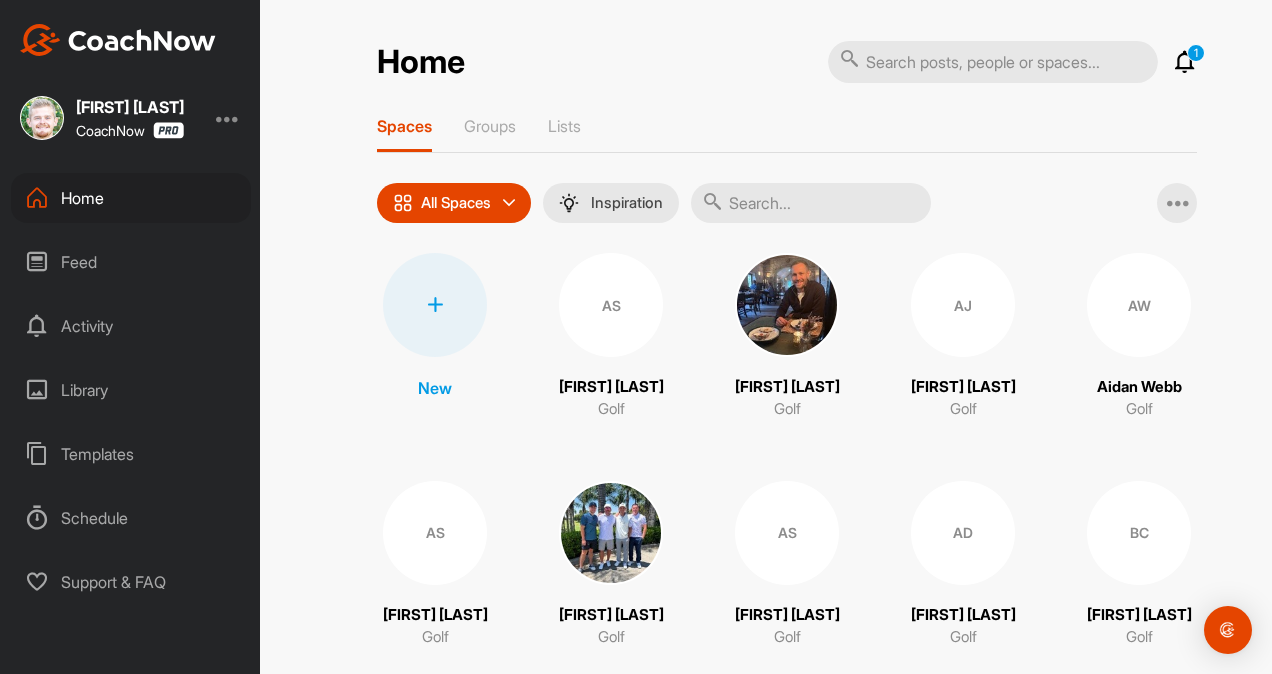 click at bounding box center (811, 203) 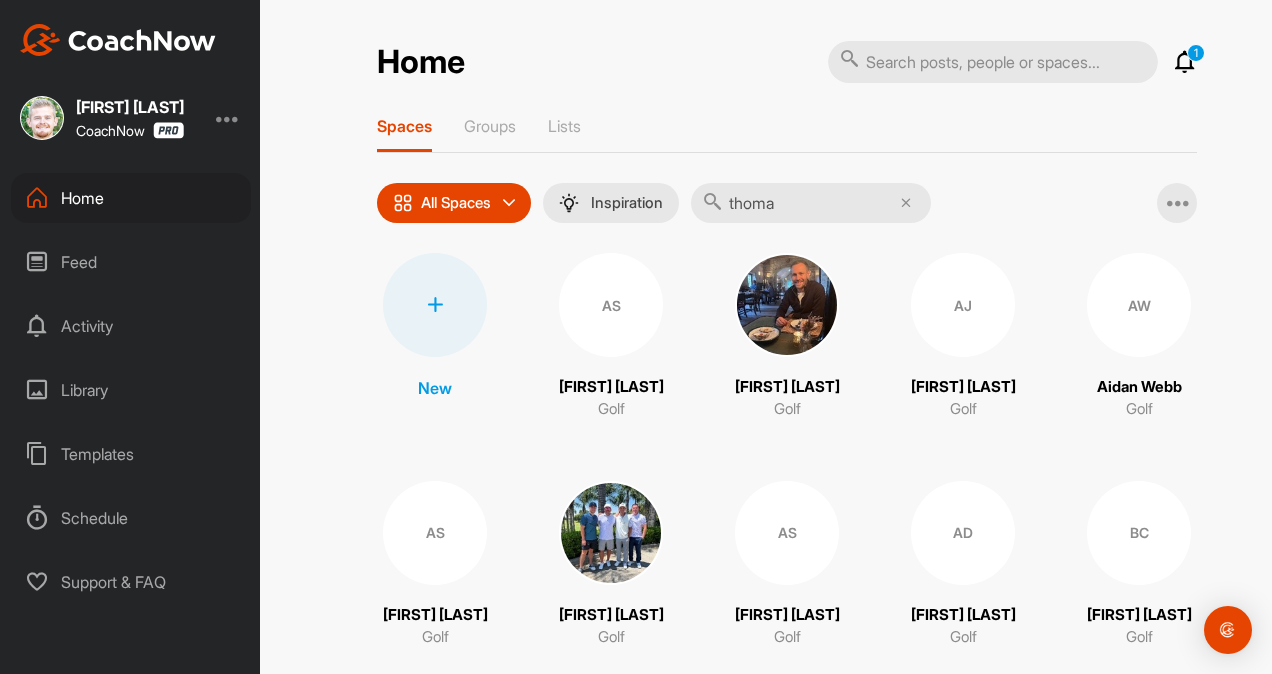 type on "thomas" 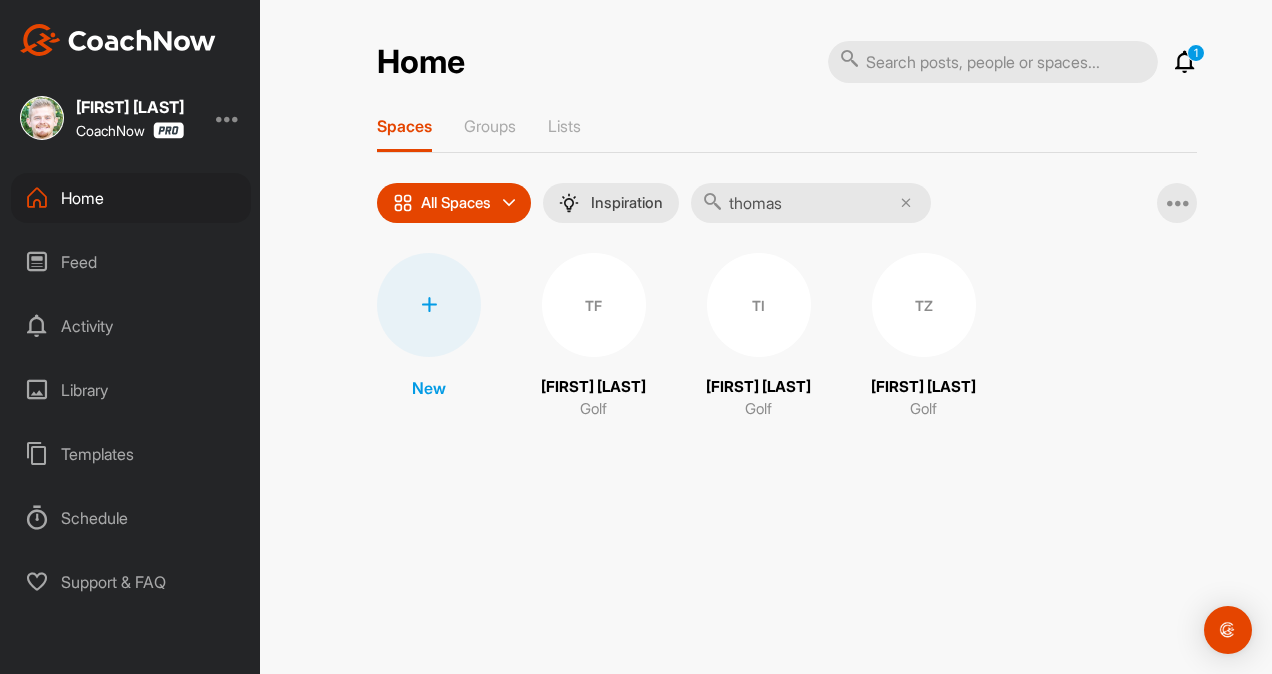 click on "TZ" at bounding box center (924, 305) 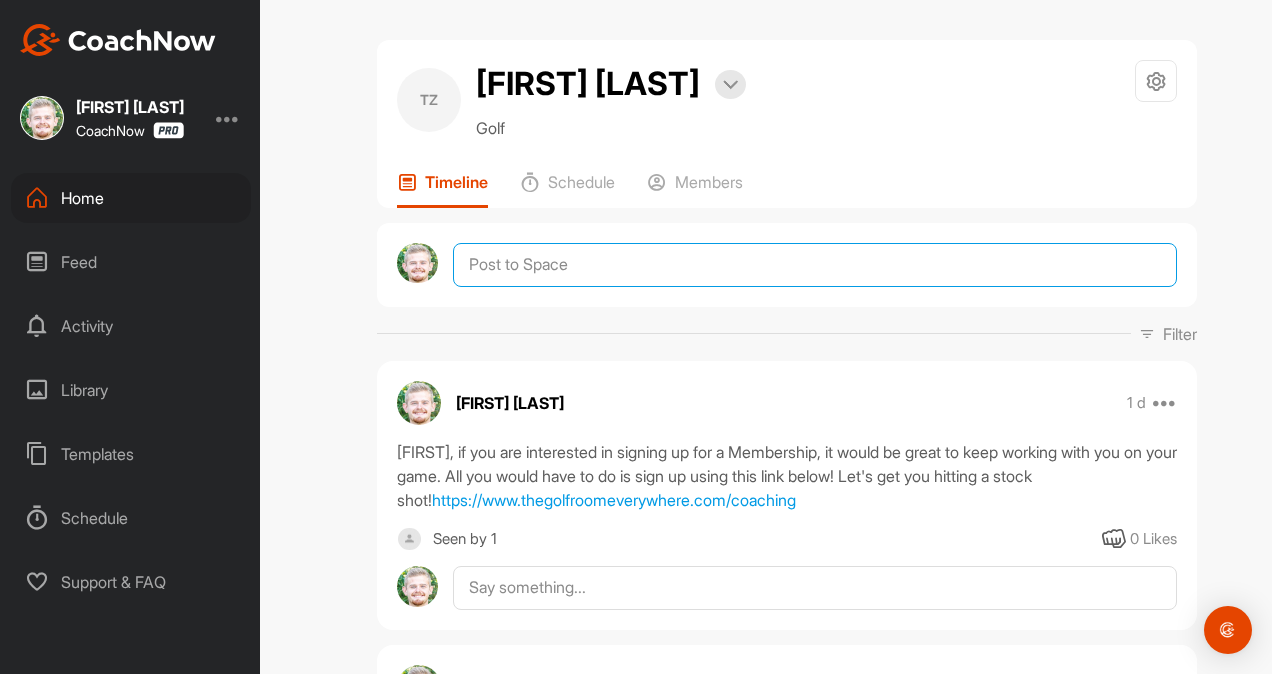 click at bounding box center [815, 265] 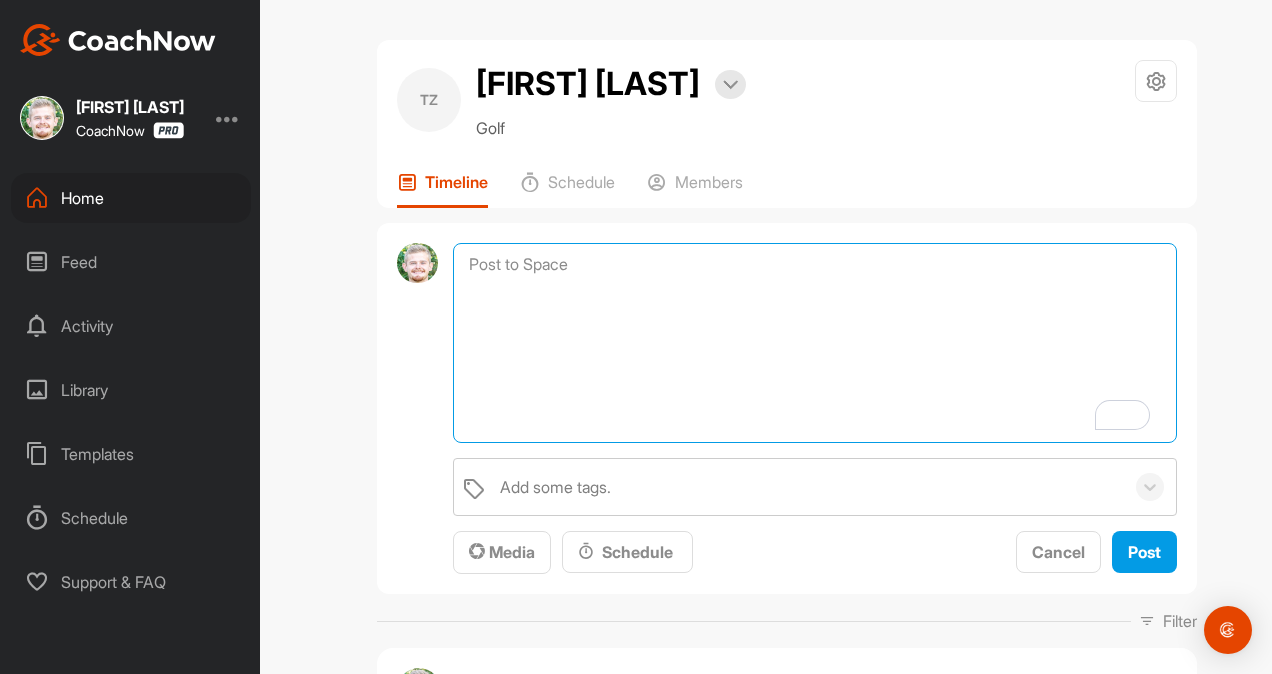 scroll, scrollTop: 439, scrollLeft: 0, axis: vertical 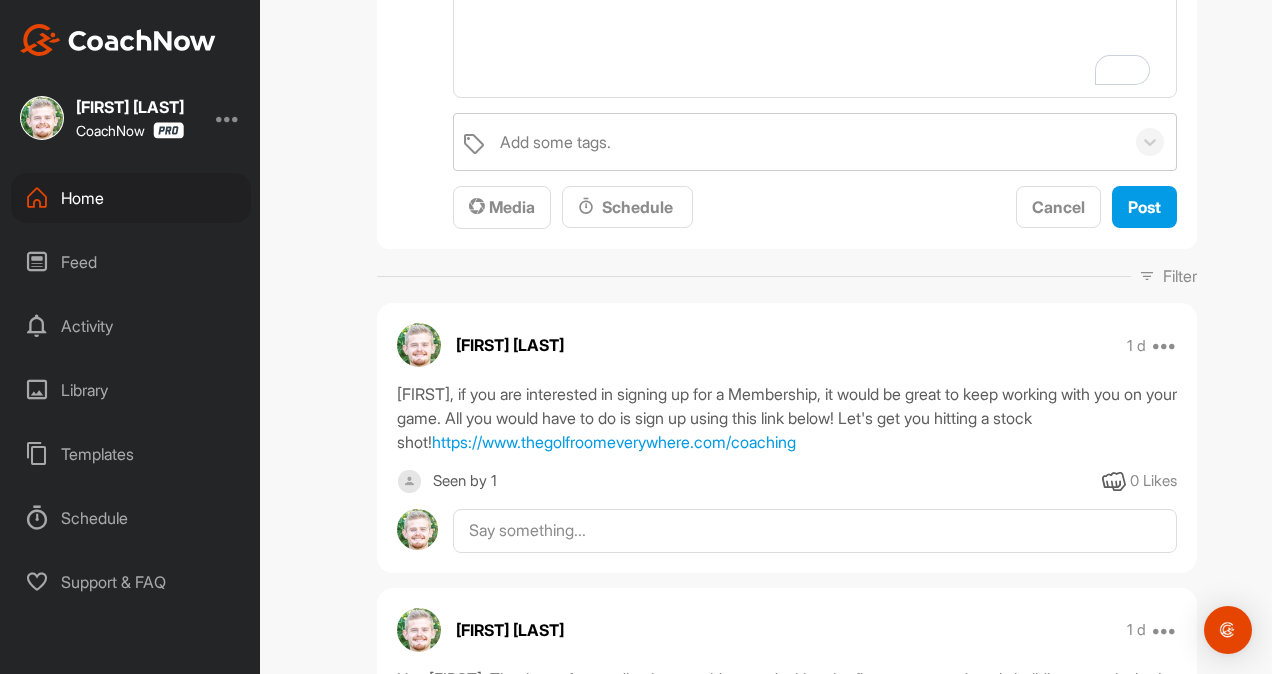 click on "Home" at bounding box center (131, 198) 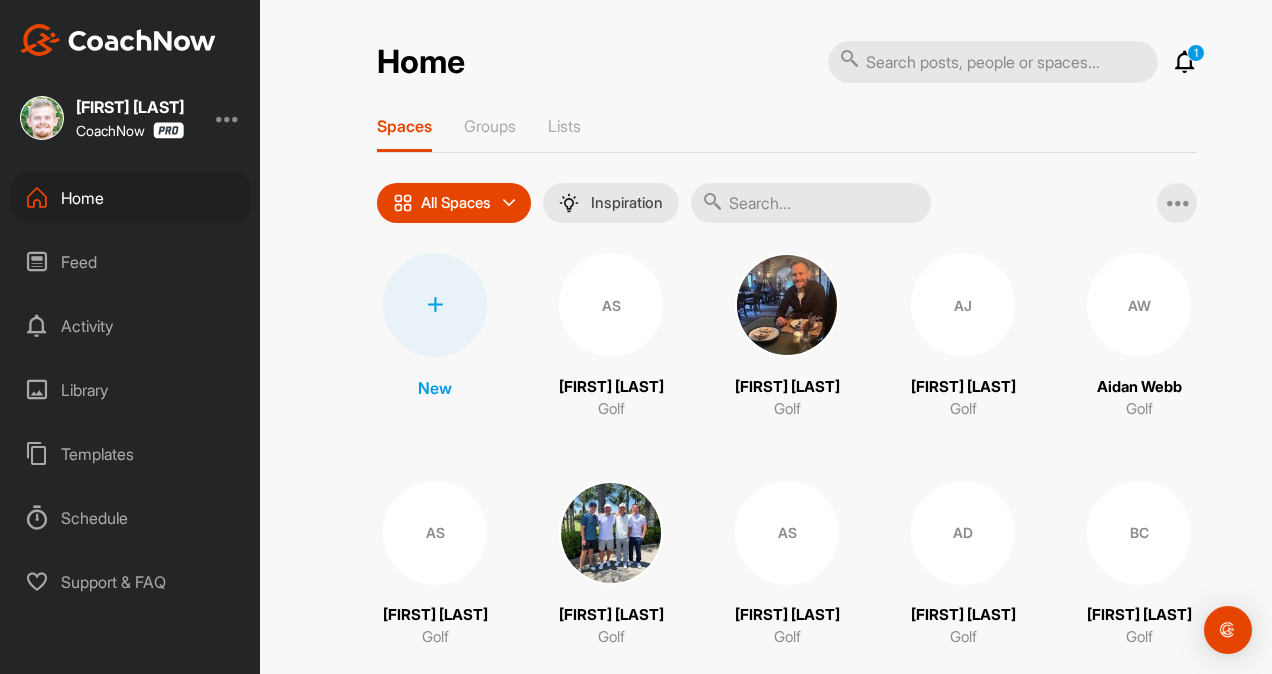 click at bounding box center [811, 203] 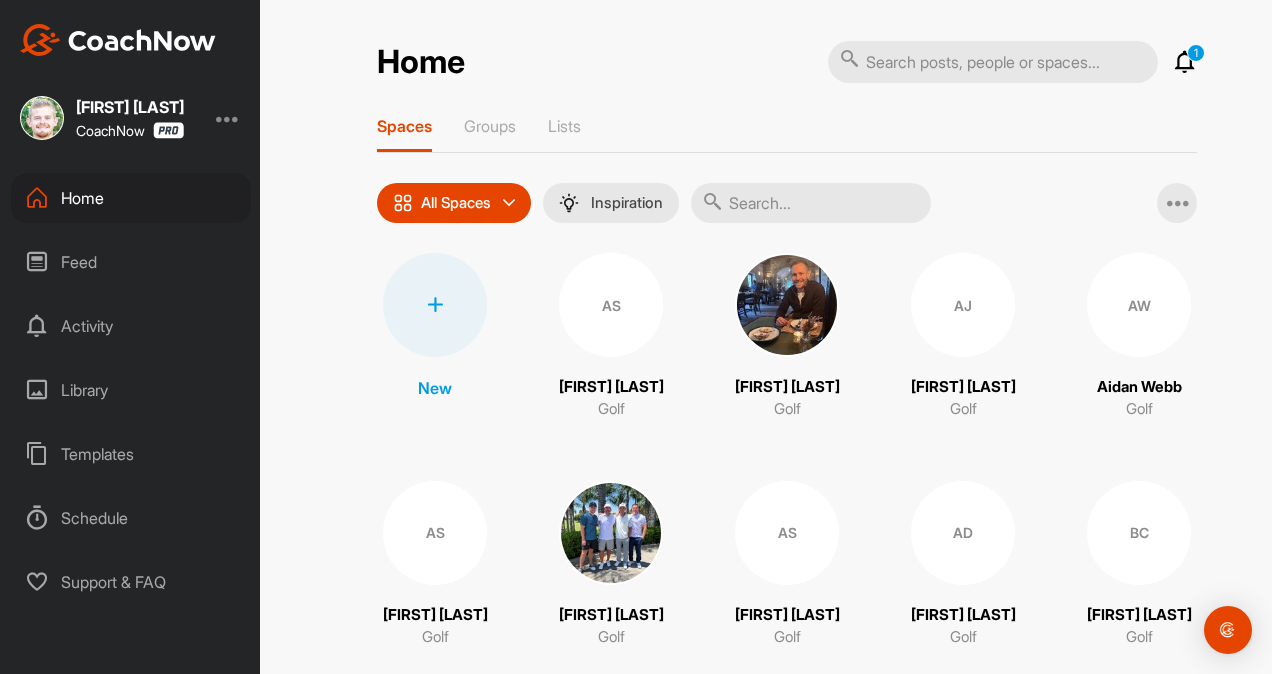 click at bounding box center (1185, 62) 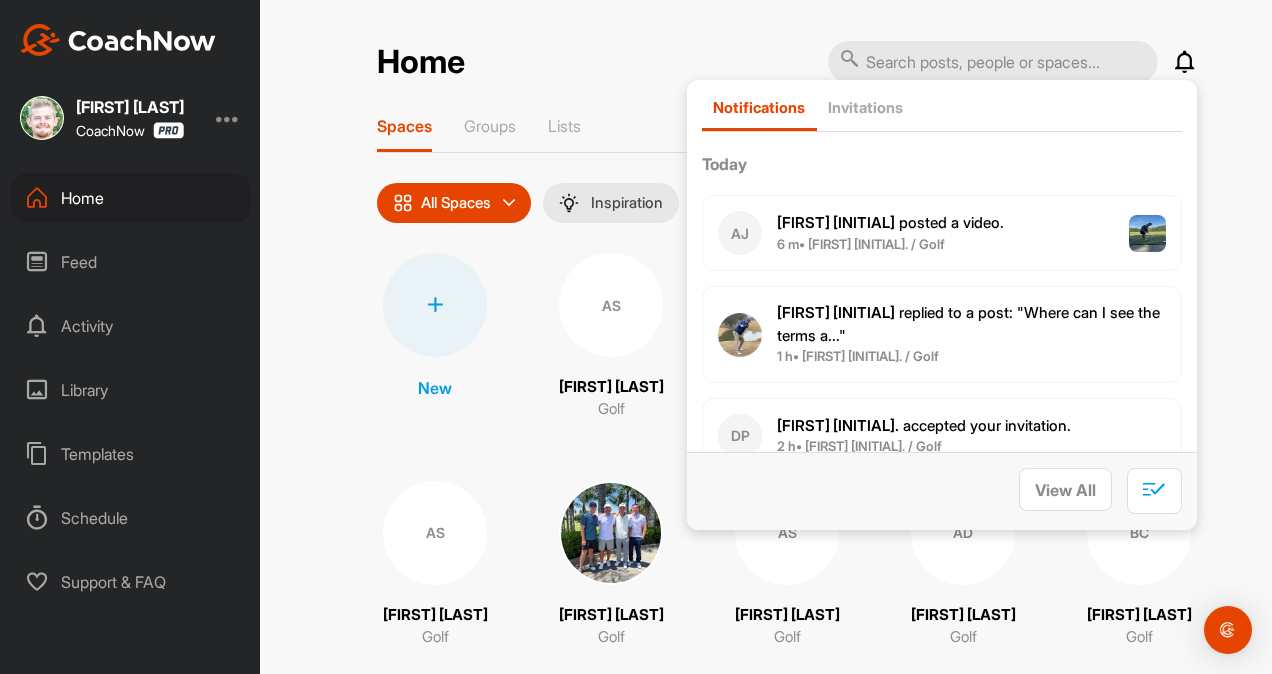 click on "Home Notifications Invitations Today AJ Adrian J.   posted a video . 6 m  • Adrian J. / Golf John W.   replied to a post : "Where can I see the terms a..." 1 h  • John W. / Golf DP daniel P.   accepted your invitation . 2 h  • Daniel P. / Golf John W.   replied to a post : "sorry these annual contract..." 3 h  • John W. / Golf John W.   replied to a post : "thanks for the analysis on ..." 3 h  • John W. / Golf John W.   replied to a post : "you mentioned in the video ..." 3 h  • John W. / Golf John W.   replied to a post : "Takeaways are hard. I have ..." 3 h  • John W. / Golf John W.   replied to a post : "thanks. I was aligned more ..." 3 h  • John W. / Golf Dominic C.   posted a video : " Jonah, here’s your social post " 4 h  • Jonah E. / Golf Dominic C.   posted a video : " Aiden, here’s your social post " 4 h  • Aidan W. / Golf Dominic C.   posted a video : " Thomas, here is your privat... " 4 h  • Thomas I. / Golf Dominic C.   posted a video : " Jay, here’s your social post "" at bounding box center (787, 337) 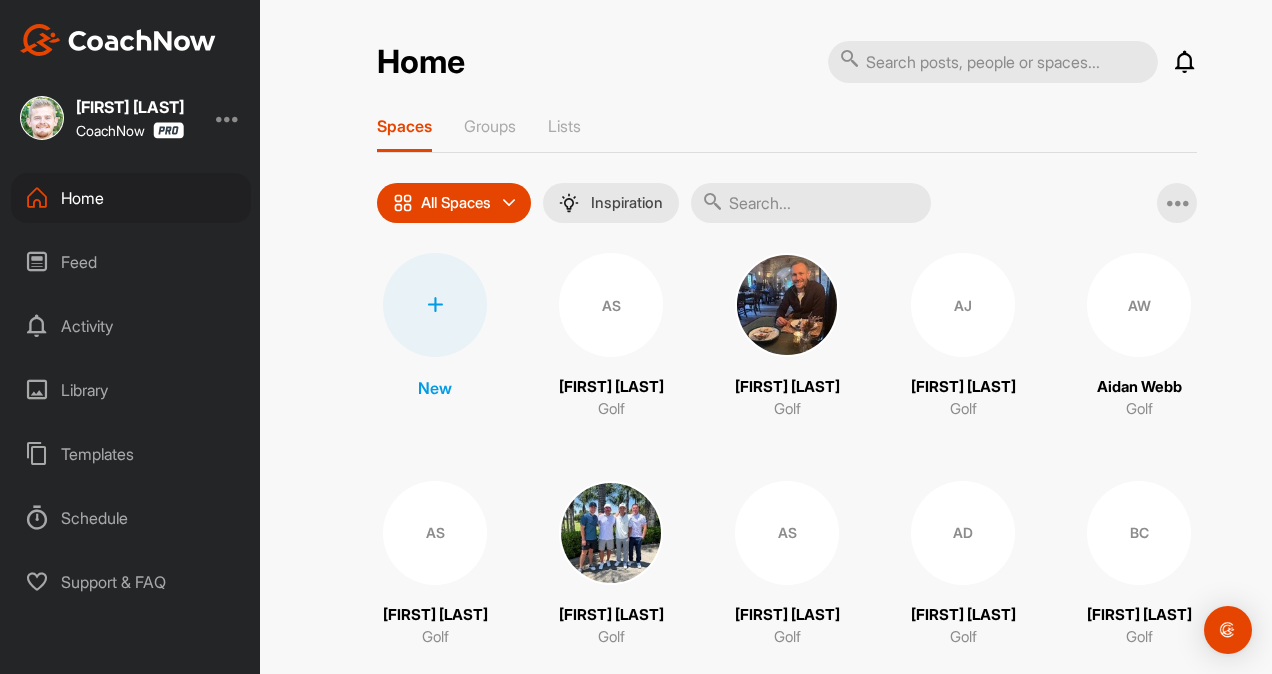 click at bounding box center (811, 203) 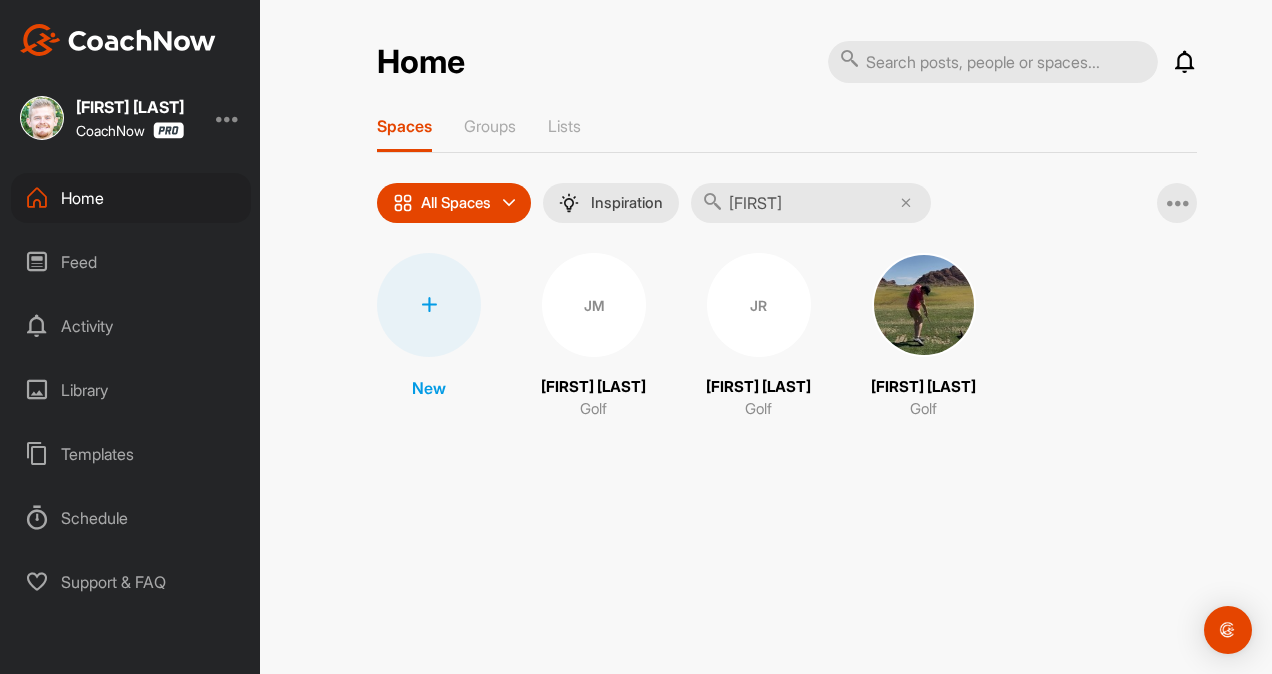 type on "jack" 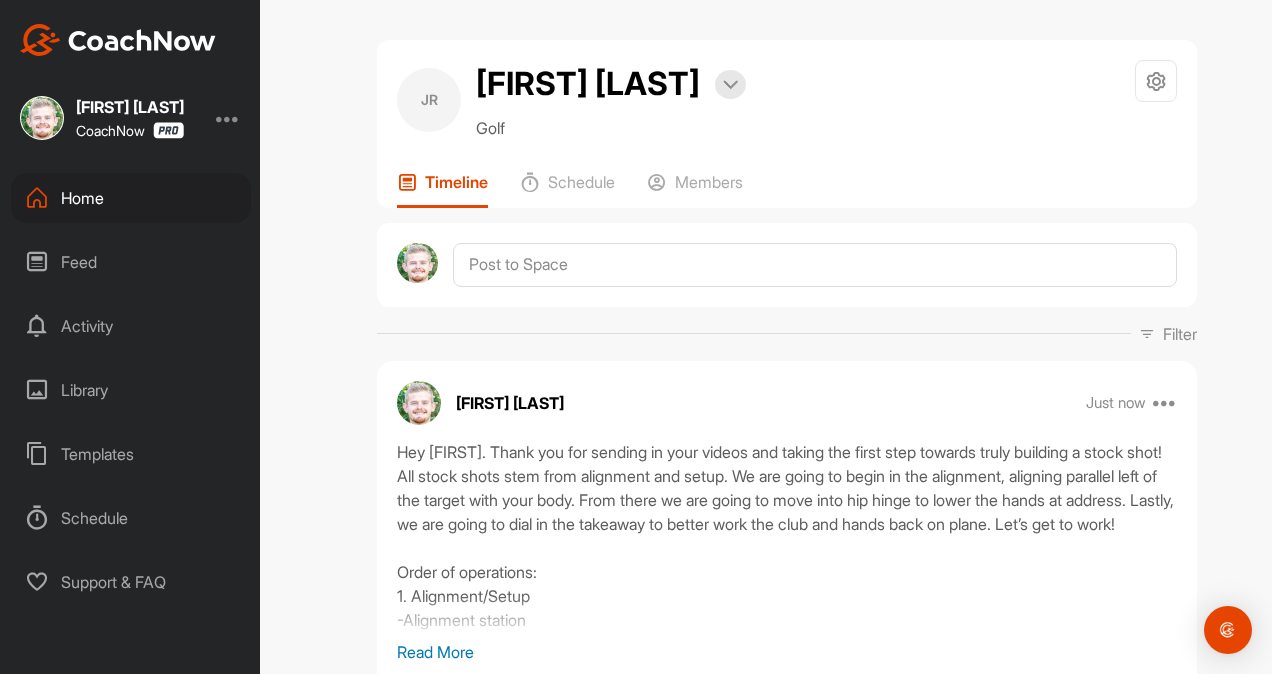 scroll, scrollTop: 0, scrollLeft: 0, axis: both 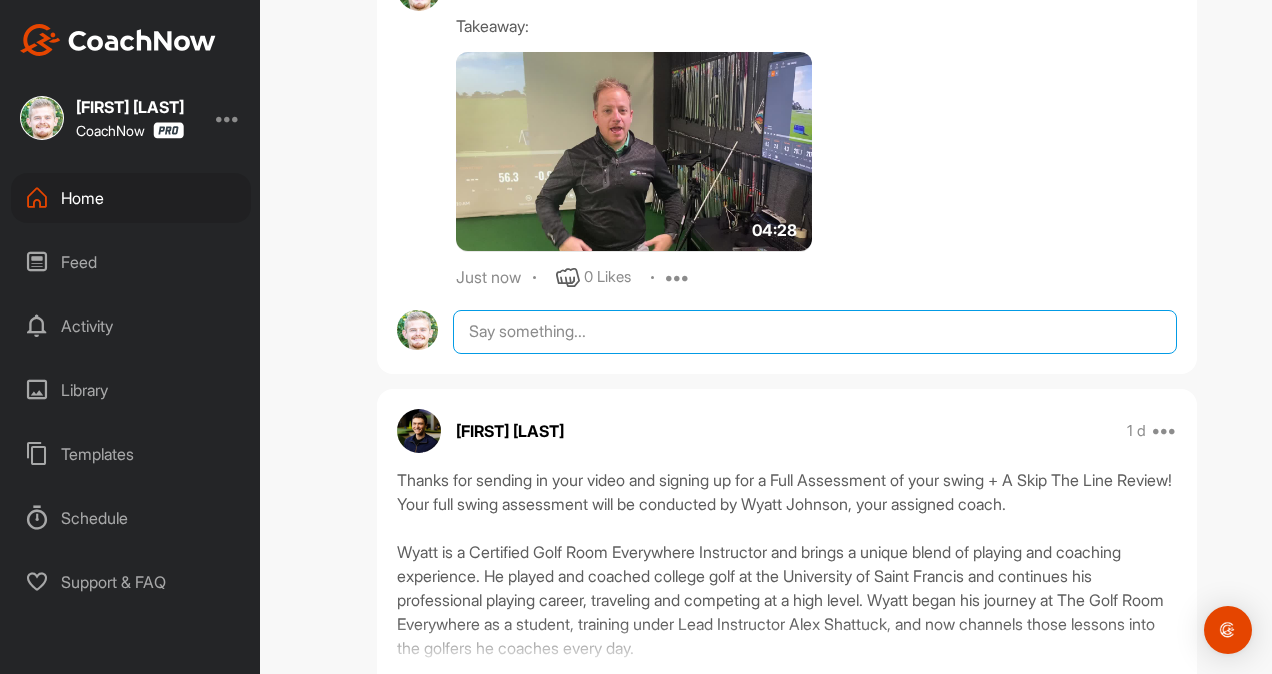 click at bounding box center (815, 332) 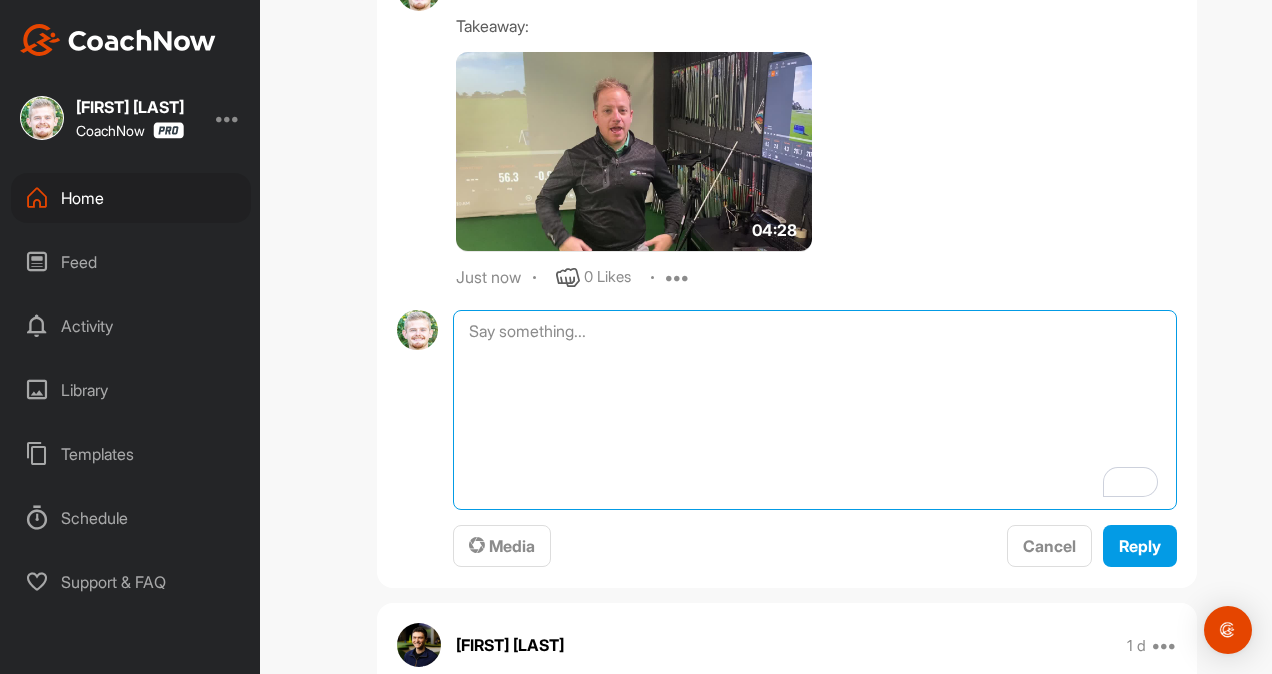paste on "Also, quick favor:
If anything in this assessment gave you more clarity or an “ah-ha” moment about your swing, I’d love to hear what it was. It really helps us keep improving. Just drop it here in the comments if anything stood out to you." 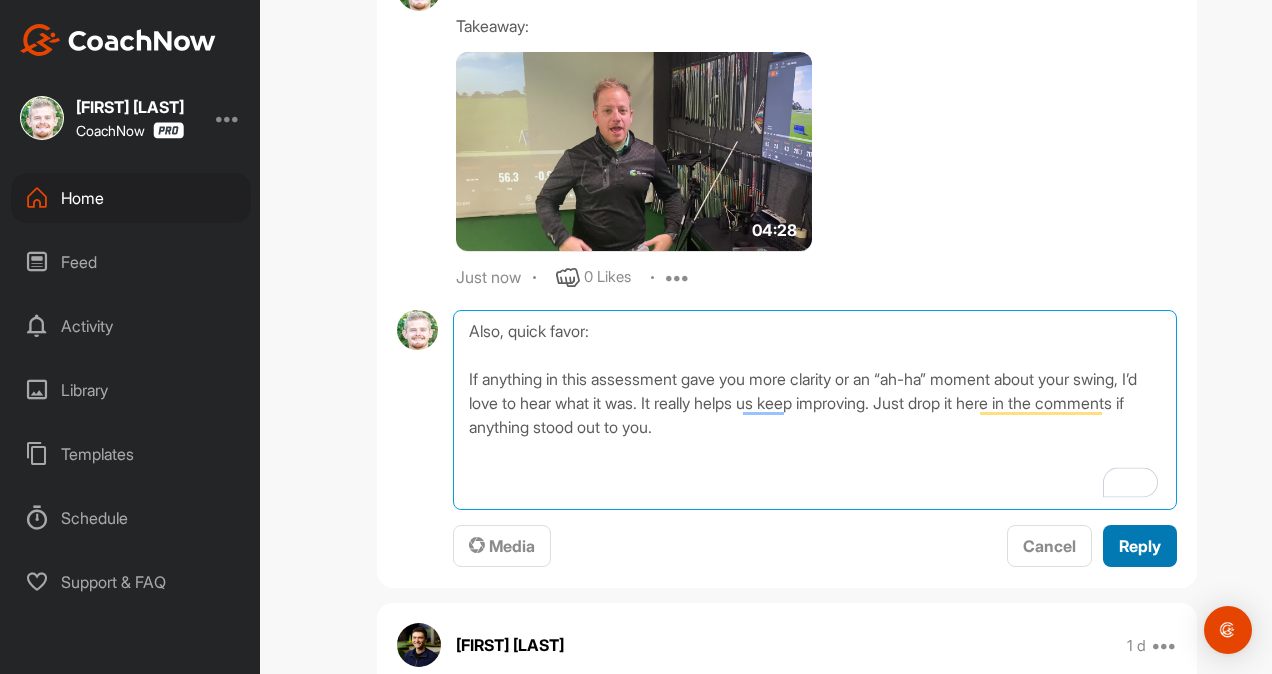 type on "Also, quick favor:
If anything in this assessment gave you more clarity or an “ah-ha” moment about your swing, I’d love to hear what it was. It really helps us keep improving. Just drop it here in the comments if anything stood out to you." 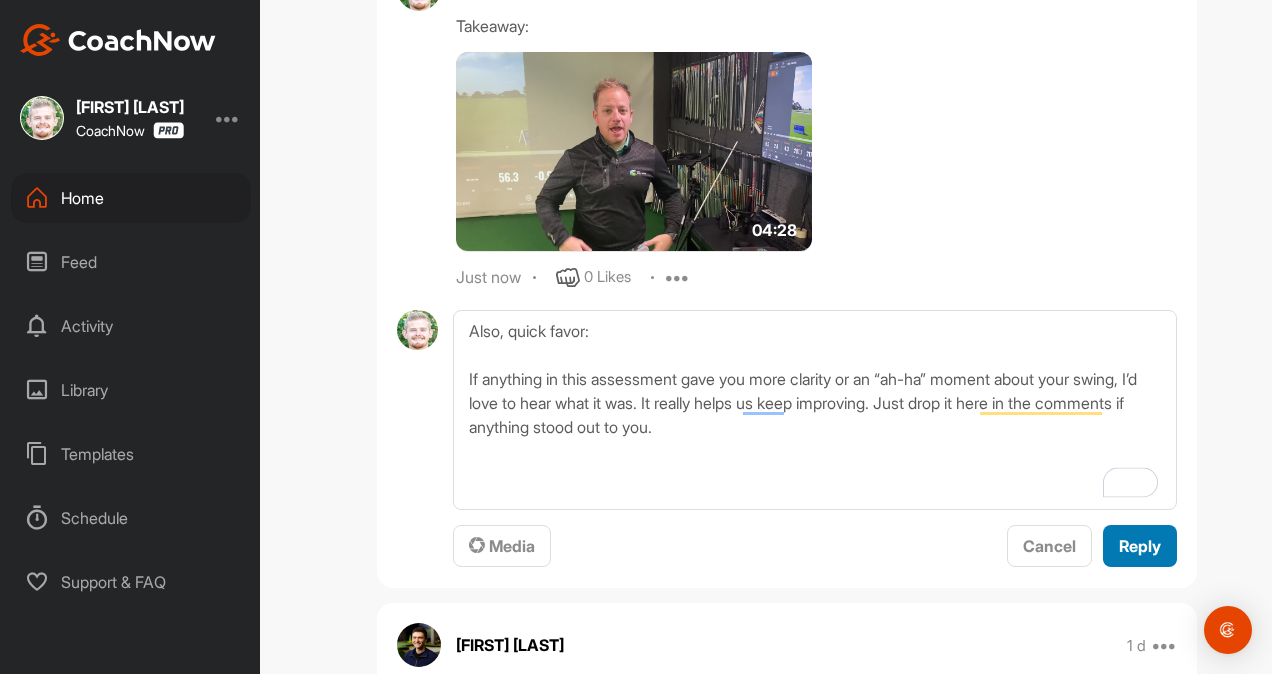 click on "Reply" at bounding box center [1140, 546] 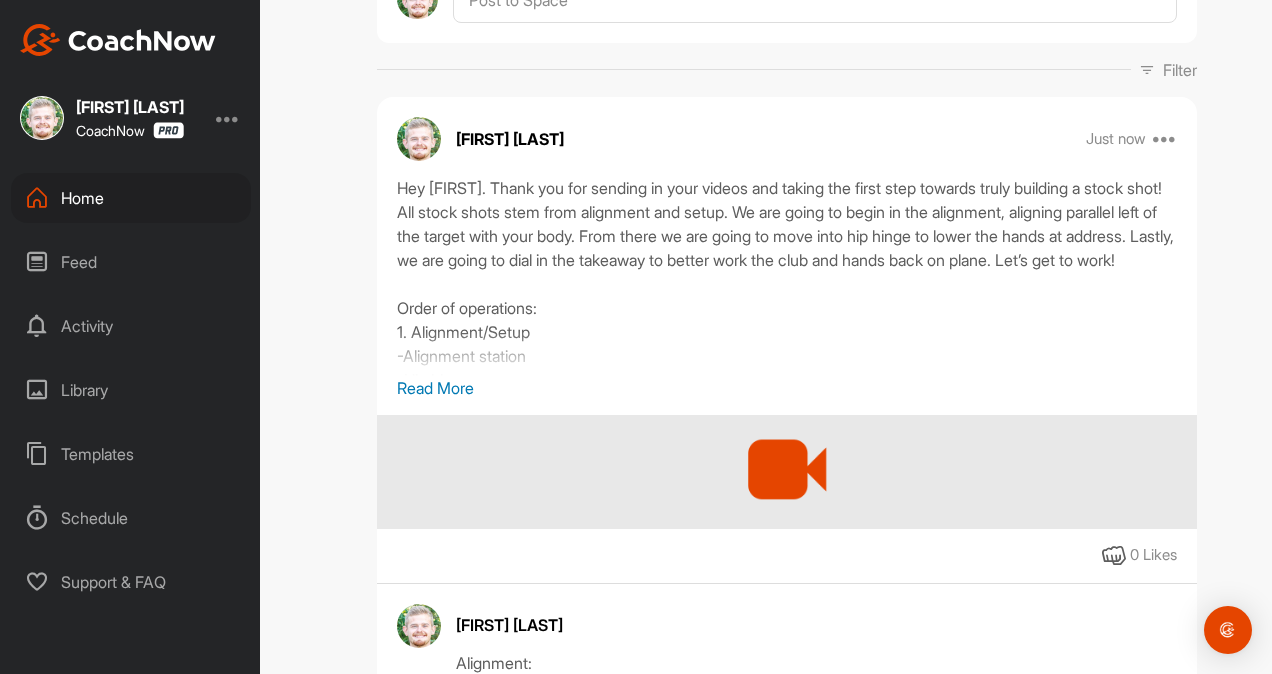 scroll, scrollTop: 0, scrollLeft: 0, axis: both 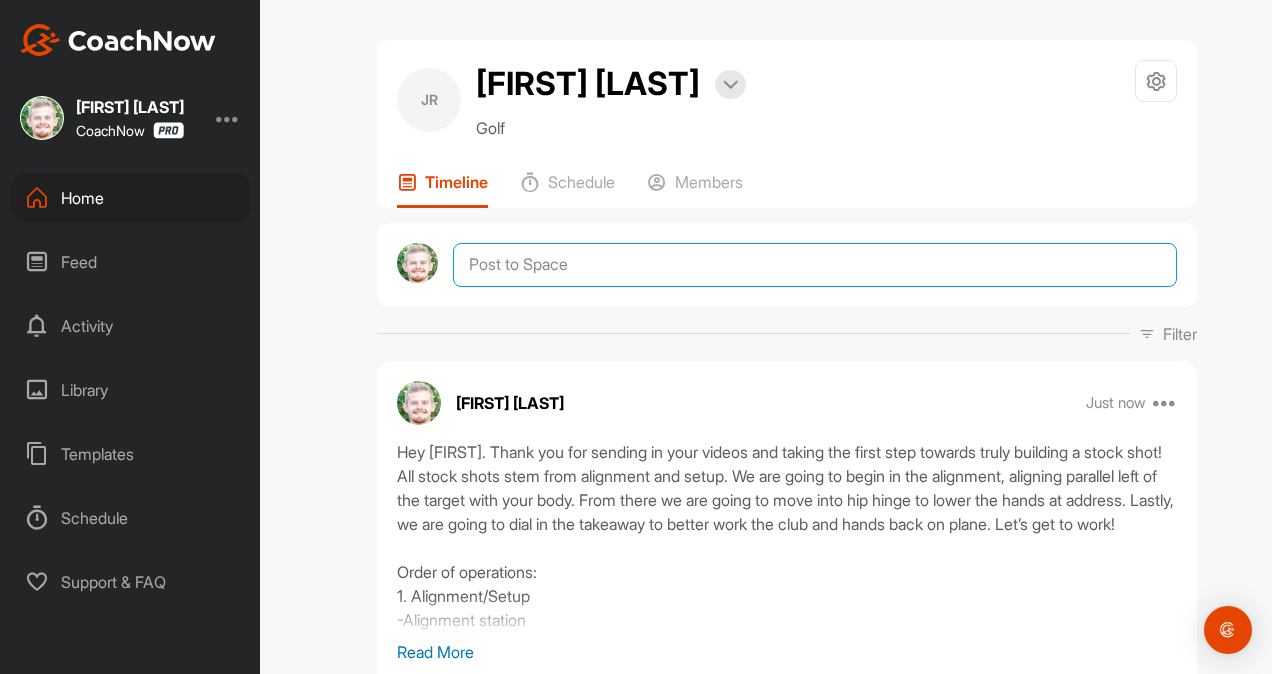 click at bounding box center [815, 265] 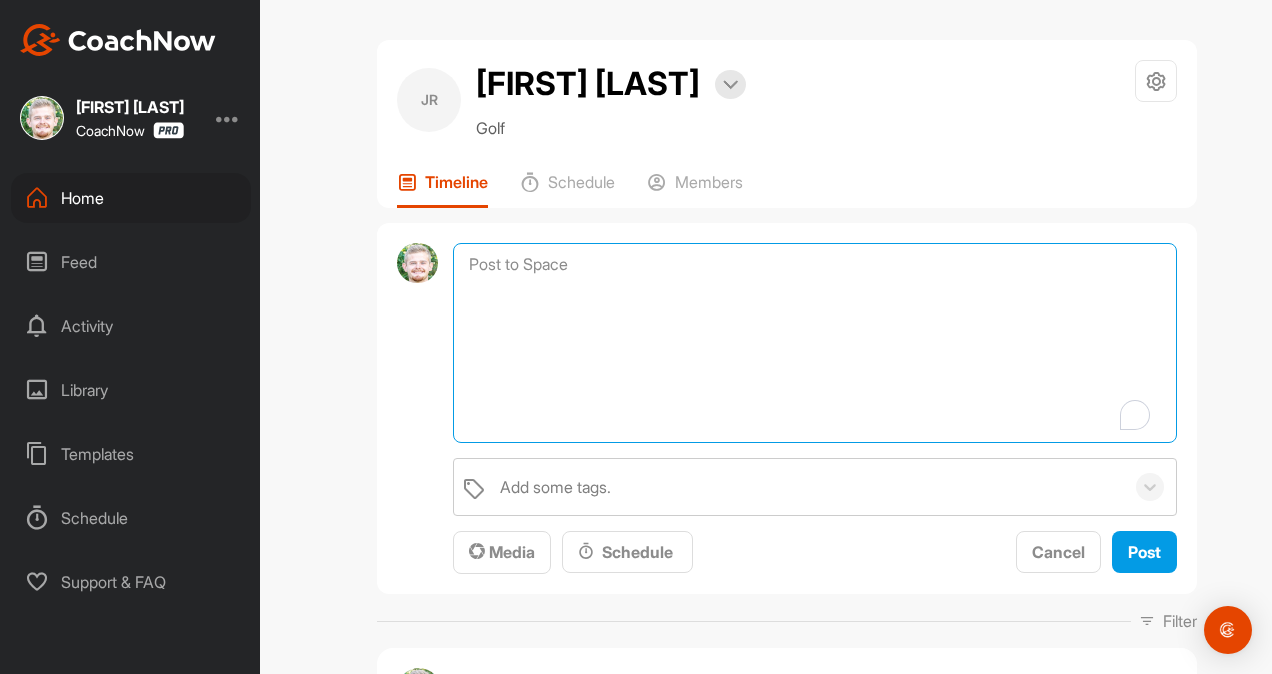 paste on "[student name], if you are interested in signing up for a Membership, it would be great to keep working with you on your game. All you would have to do is sign up using this link below! Let's get you hitting a stock shot!
https://www.thegolfroomeverywhere.com/coaching" 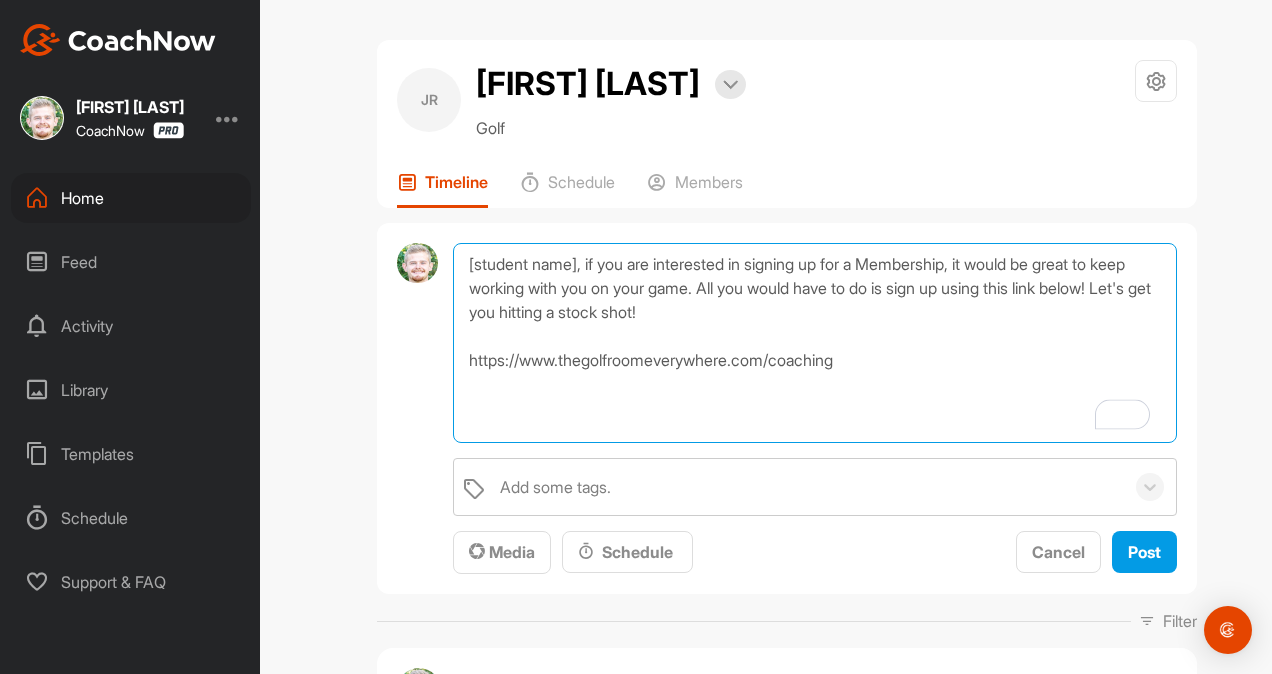 click on "[student name], if you are interested in signing up for a Membership, it would be great to keep working with you on your game. All you would have to do is sign up using this link below! Let's get you hitting a stock shot!
https://www.thegolfroomeverywhere.com/coaching" at bounding box center [815, 343] 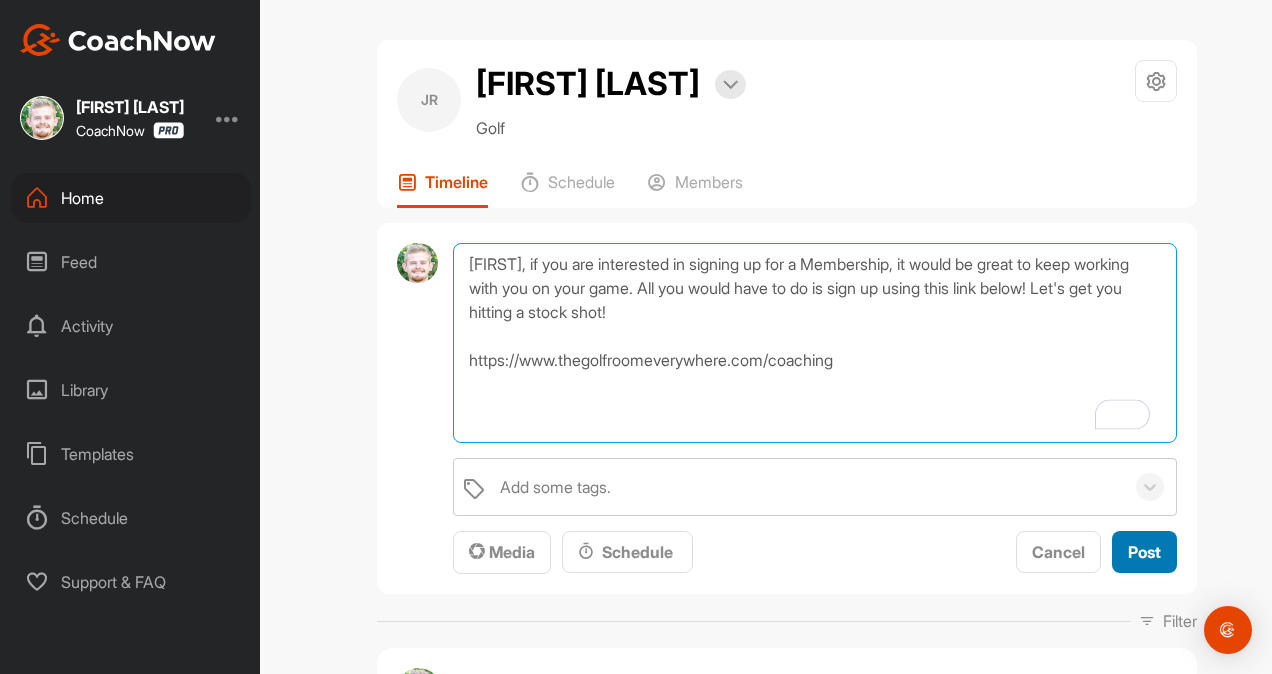type on "[FIRST], if you are interested in signing up for a Membership, it would be great to keep working with you on your game. All you would have to do is sign up using this link below! Let's get you hitting a stock shot!
https://www.thegolfroomeverywhere.com/coaching" 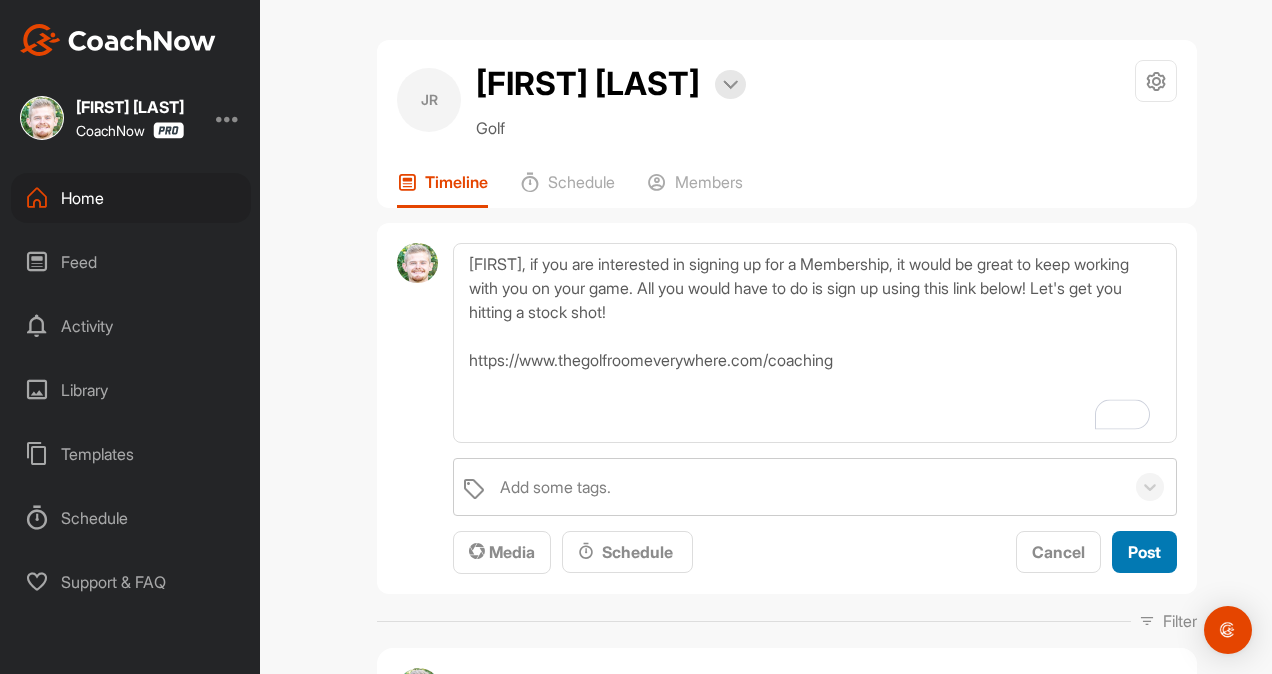 click on "Post" at bounding box center [1144, 552] 